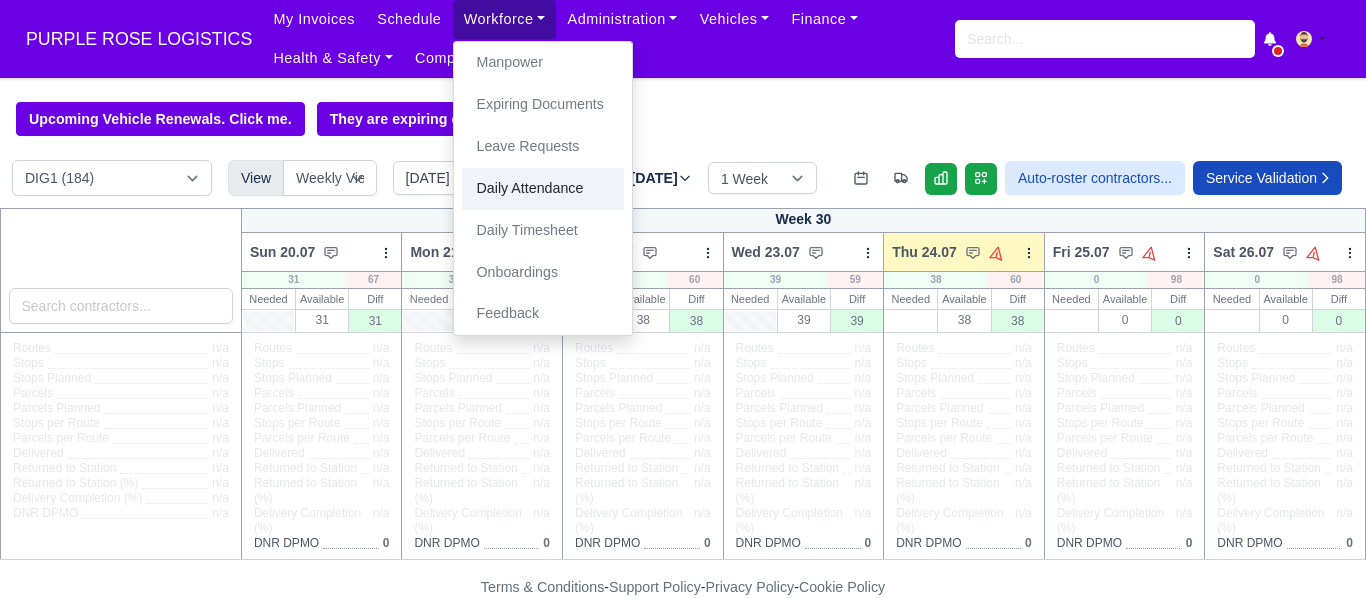 scroll, scrollTop: 0, scrollLeft: 0, axis: both 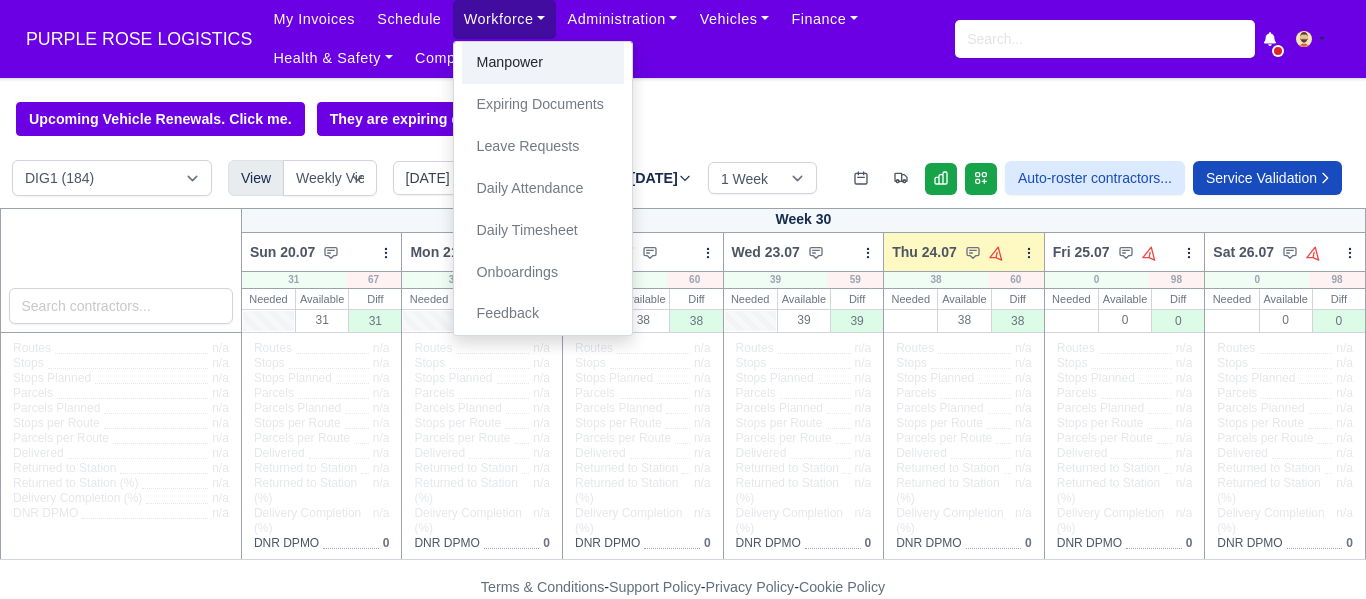 click on "Manpower" at bounding box center (543, 63) 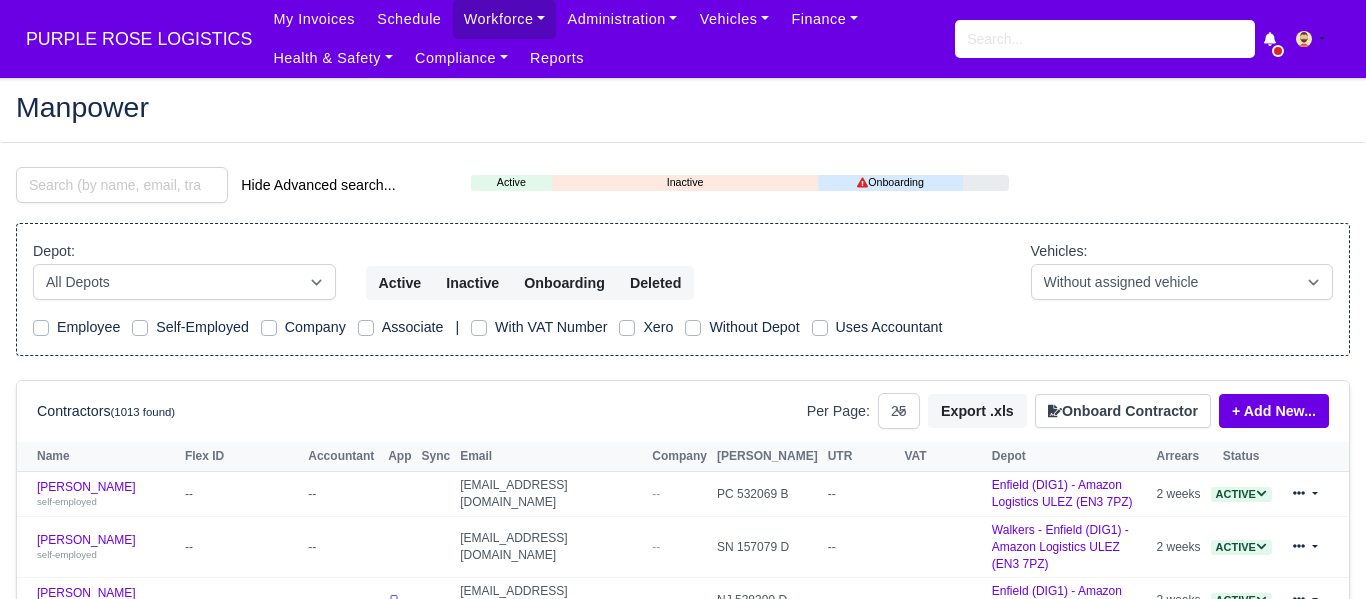 select on "25" 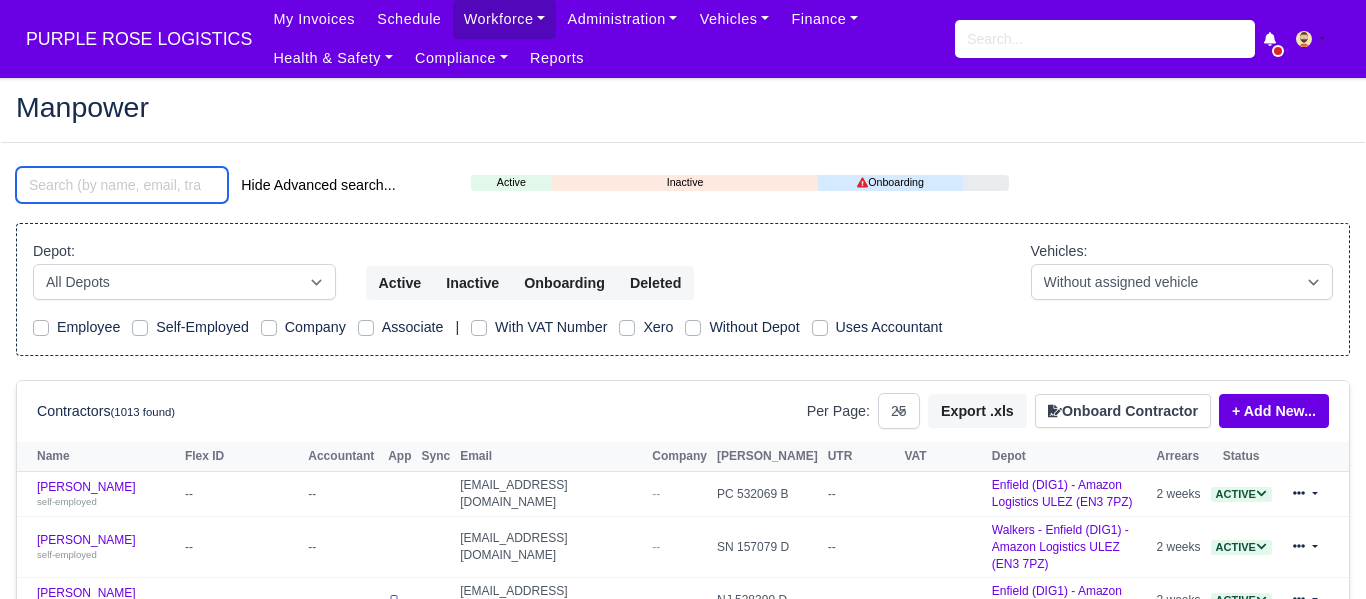 click at bounding box center (122, 185) 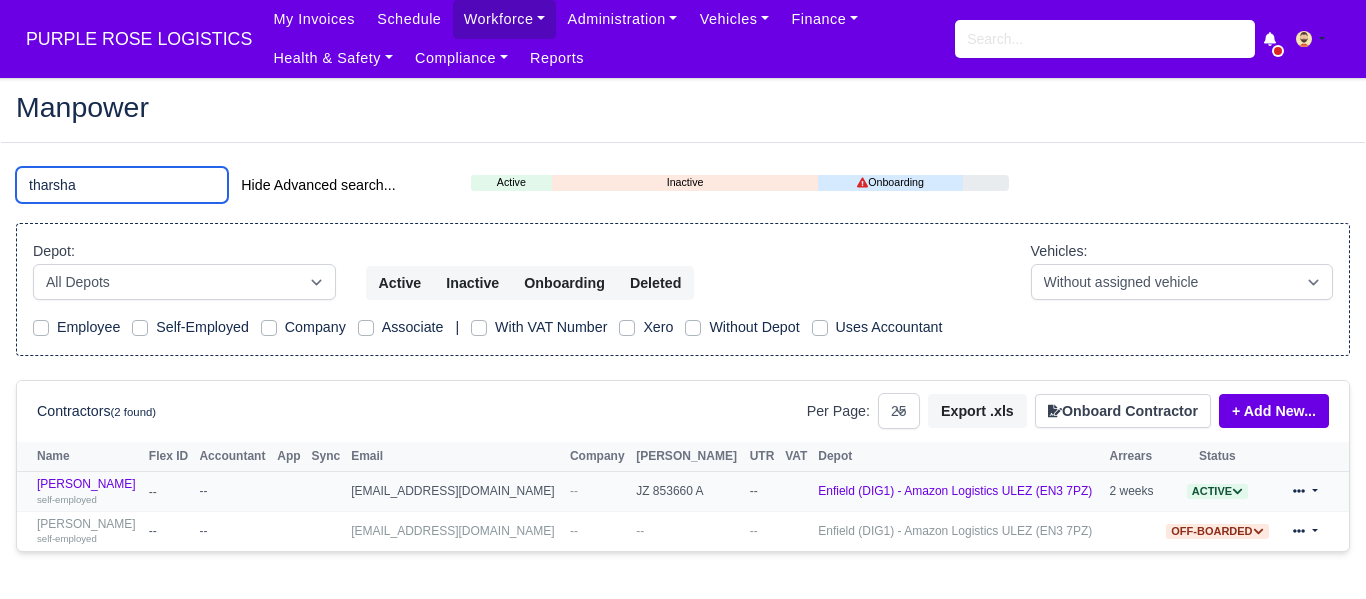 type on "tharsha" 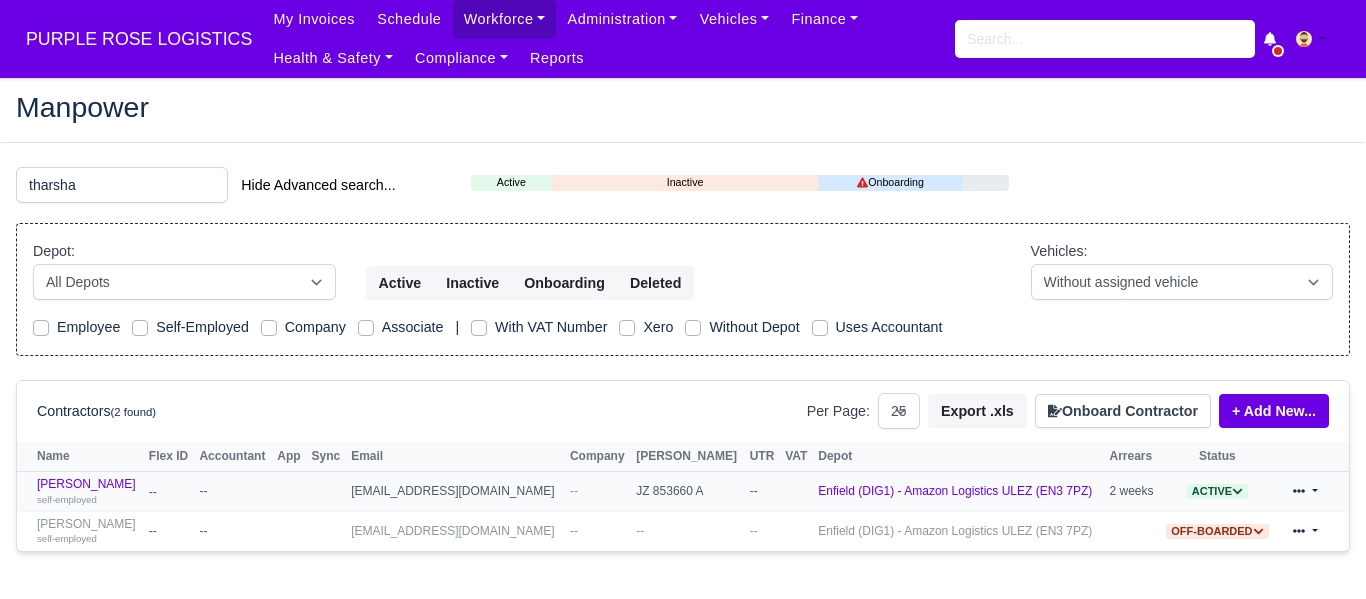 click on "Tharshan Ketheeswaran
self-employed" at bounding box center (80, 492) 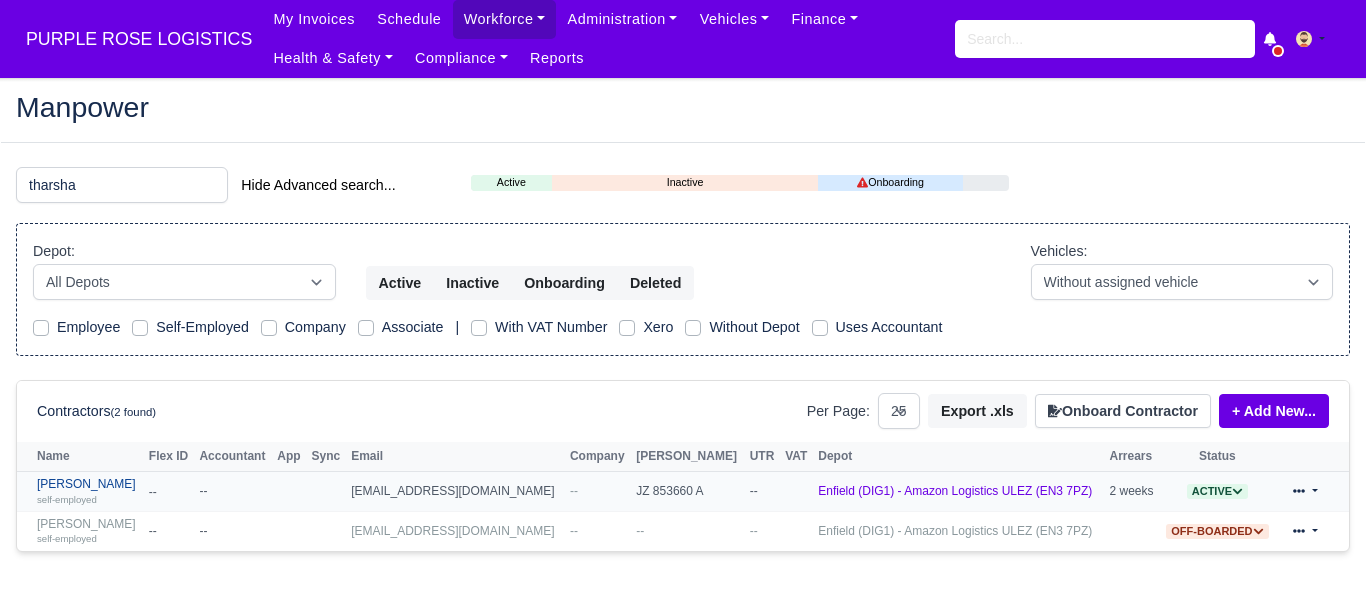 click on "Tharshan Ketheeswaran
self-employed" at bounding box center [88, 491] 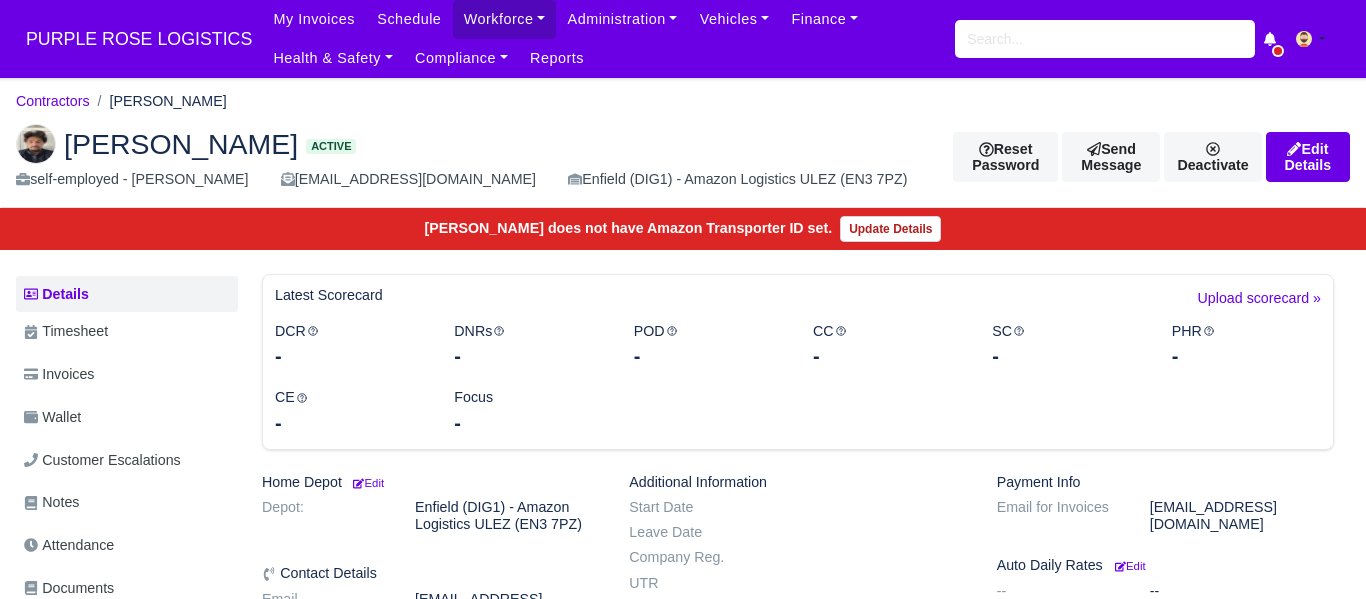 scroll, scrollTop: 0, scrollLeft: 0, axis: both 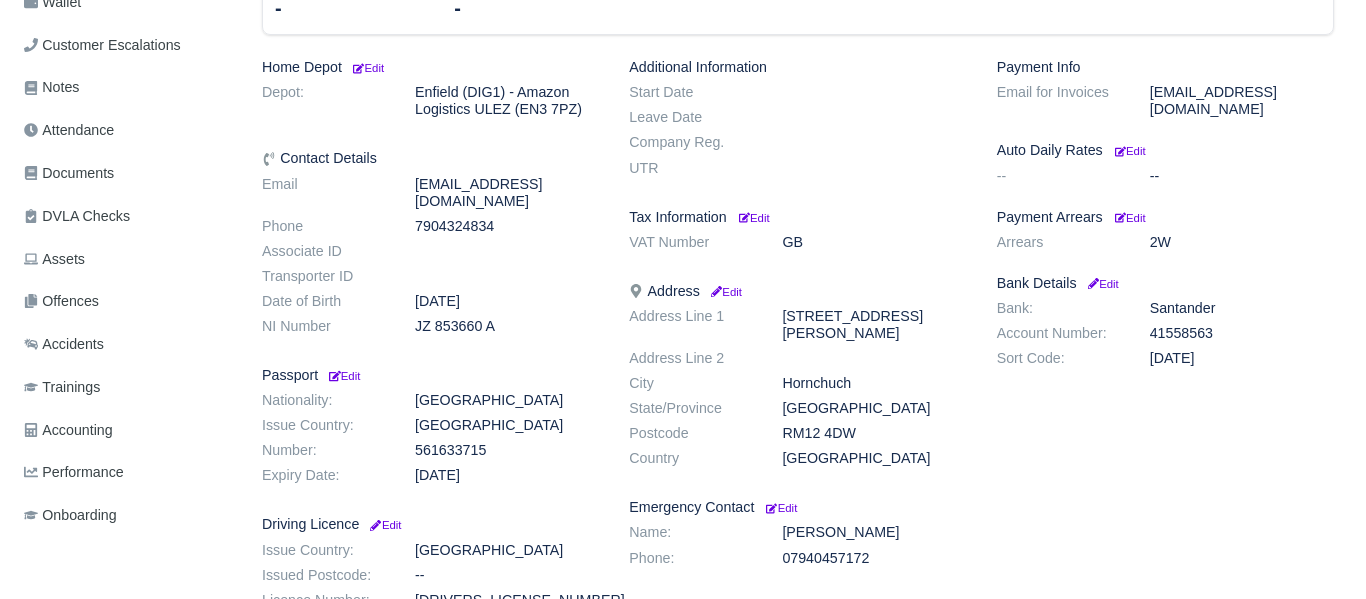 click on "PURPLE ROSE LOGISTICS
My Invoices Schedule Workforce Manpower Expiring Documents Leave Requests Daily Attendance Daily Timesheet Onboardings Feedback Administration Depots Operating Centres Management Schedule Tasks Tasks Metrics Vehicles Fleet Schedule Rental Agreements [DATE] Inspections Forms Customers Offences Incidents Service Entries Renewal Dates Vehicle Groups Fleet Insurance B2B Contractors Finance Invoices Disputes Payment Types Service Types Assets Credit Instalments Bulk Payment Custom Invoices External Accounting Health & Safety Vehicle Inspections Support Portal Incidents Compliance Compliance Dashboard E-Sign Documents Communication Center Trainings Reports" at bounding box center (683, -116) 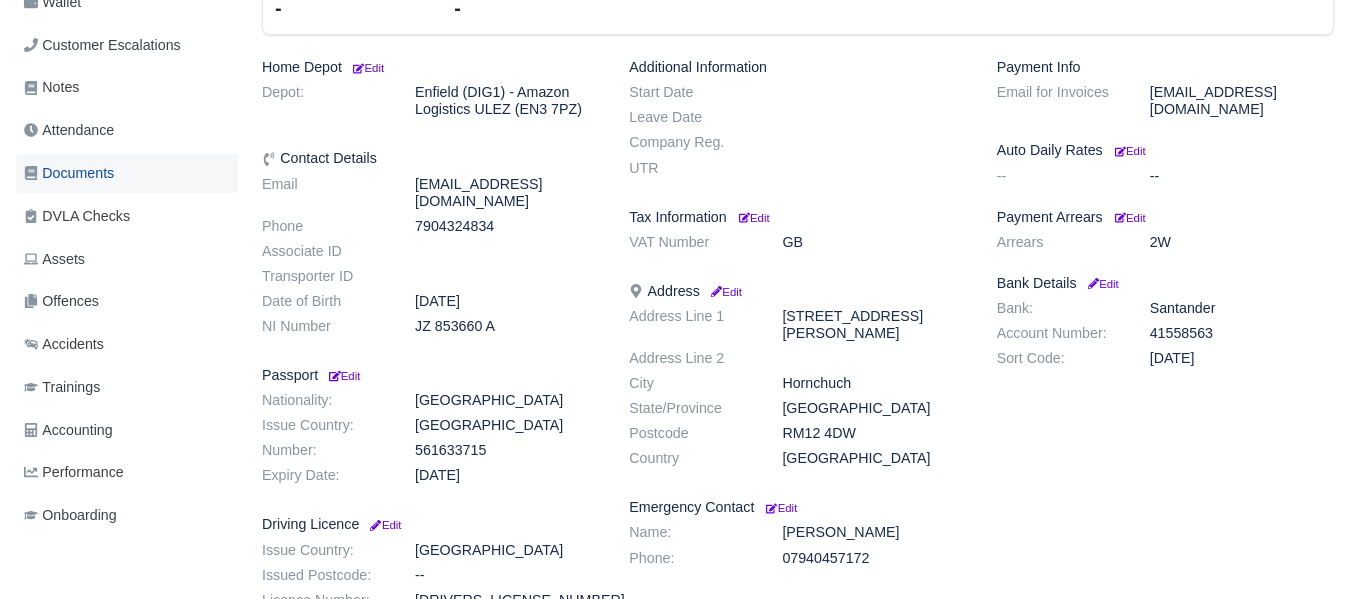 click on "Documents" at bounding box center (127, 173) 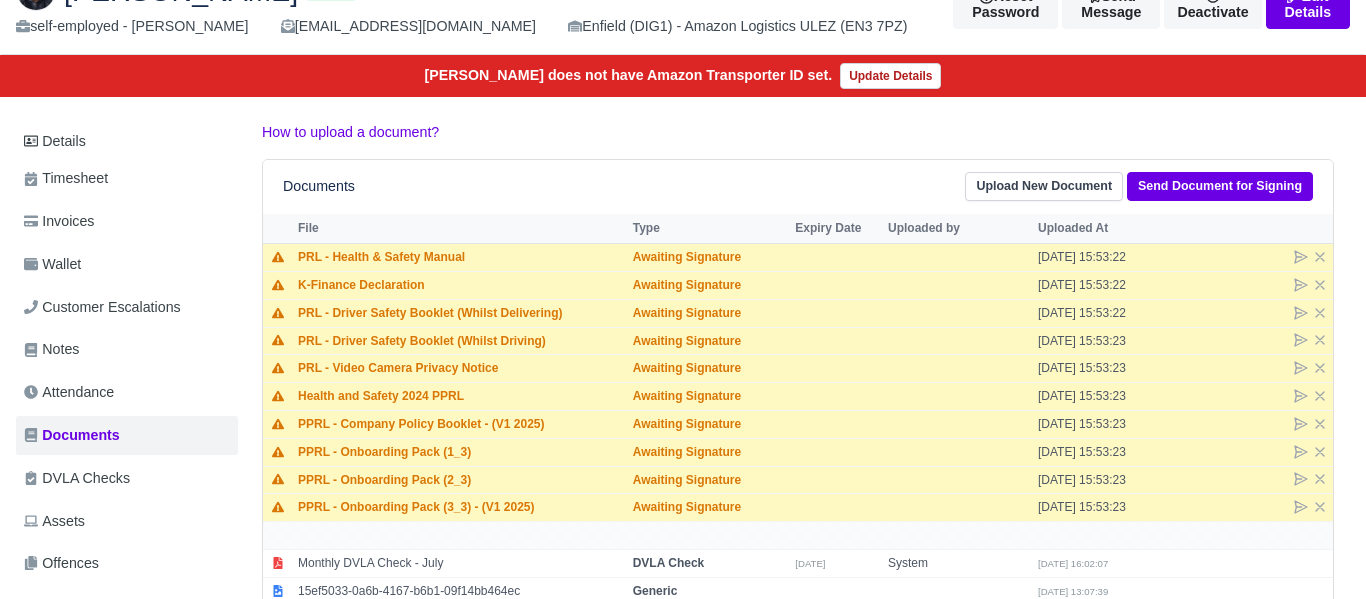 scroll, scrollTop: 154, scrollLeft: 0, axis: vertical 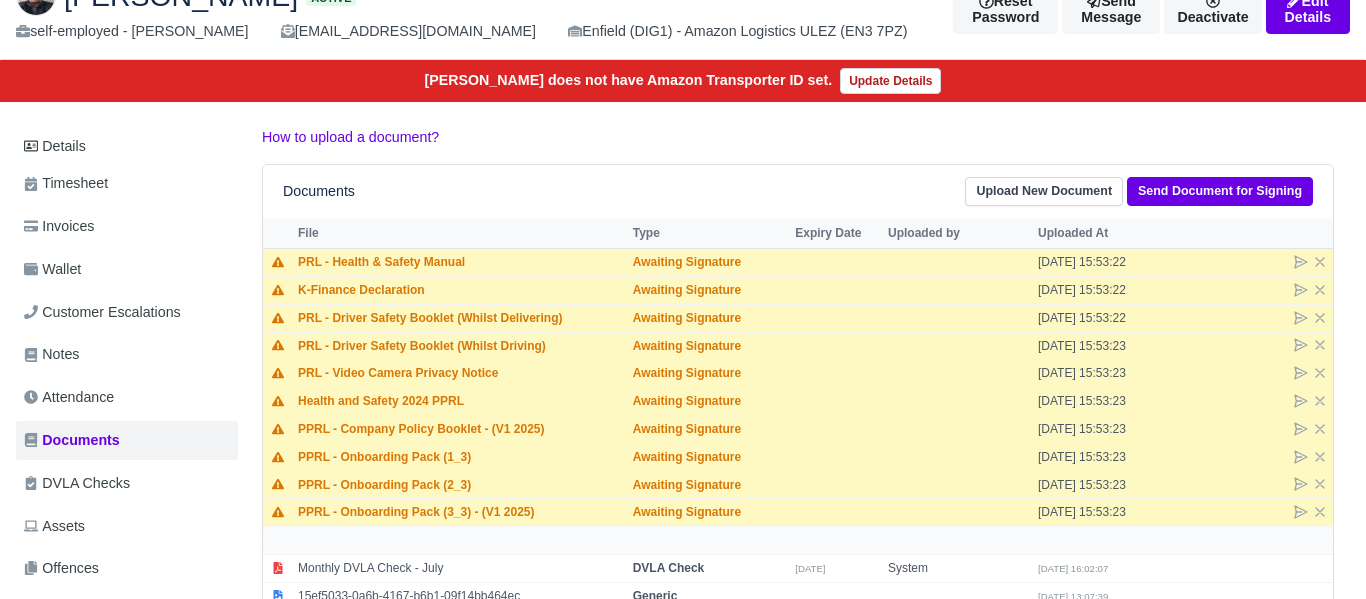 drag, startPoint x: 1363, startPoint y: 183, endPoint x: 1356, endPoint y: 125, distance: 58.420887 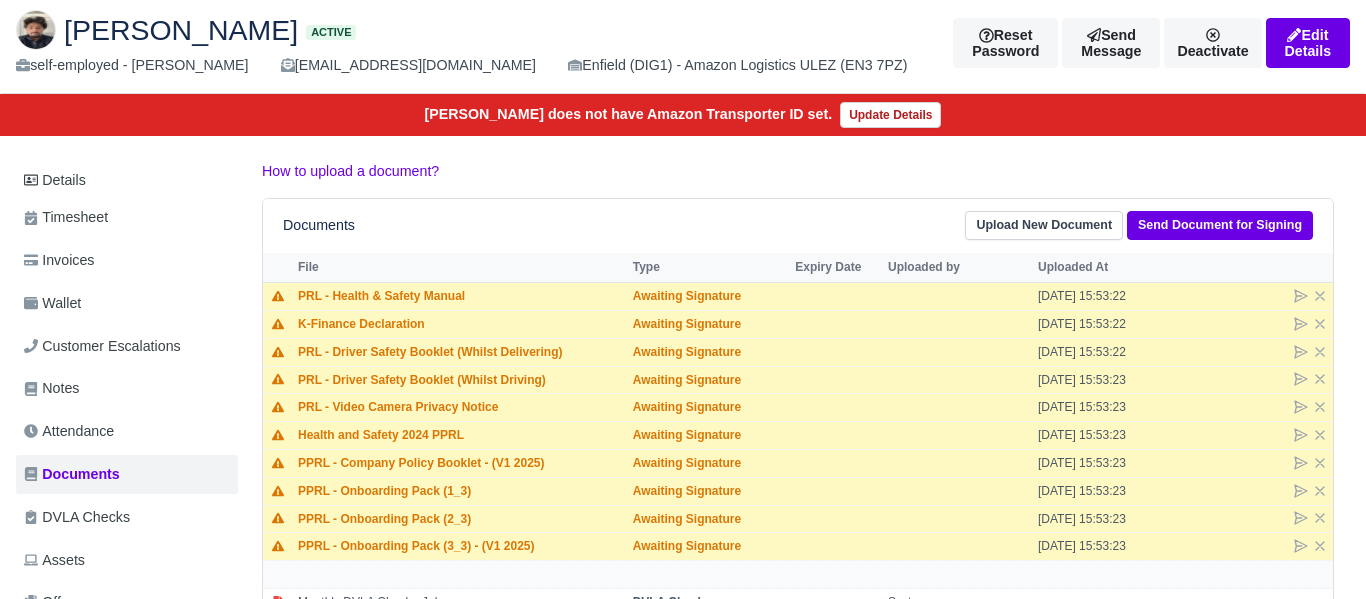 scroll, scrollTop: 118, scrollLeft: 0, axis: vertical 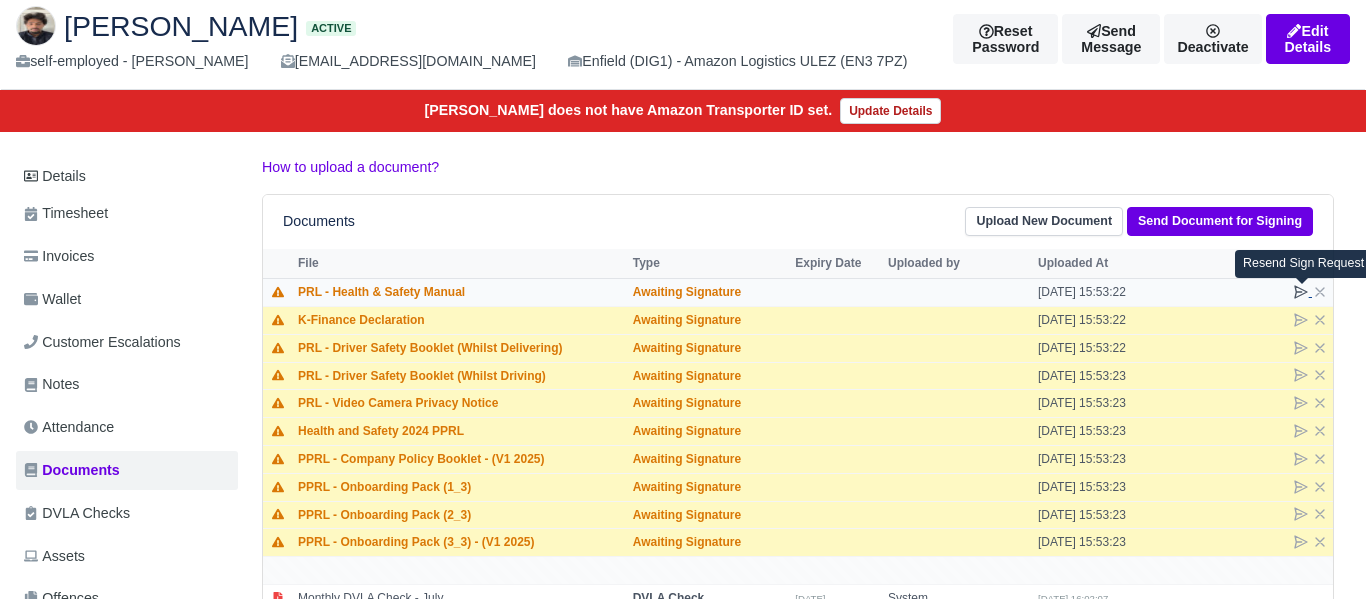 click 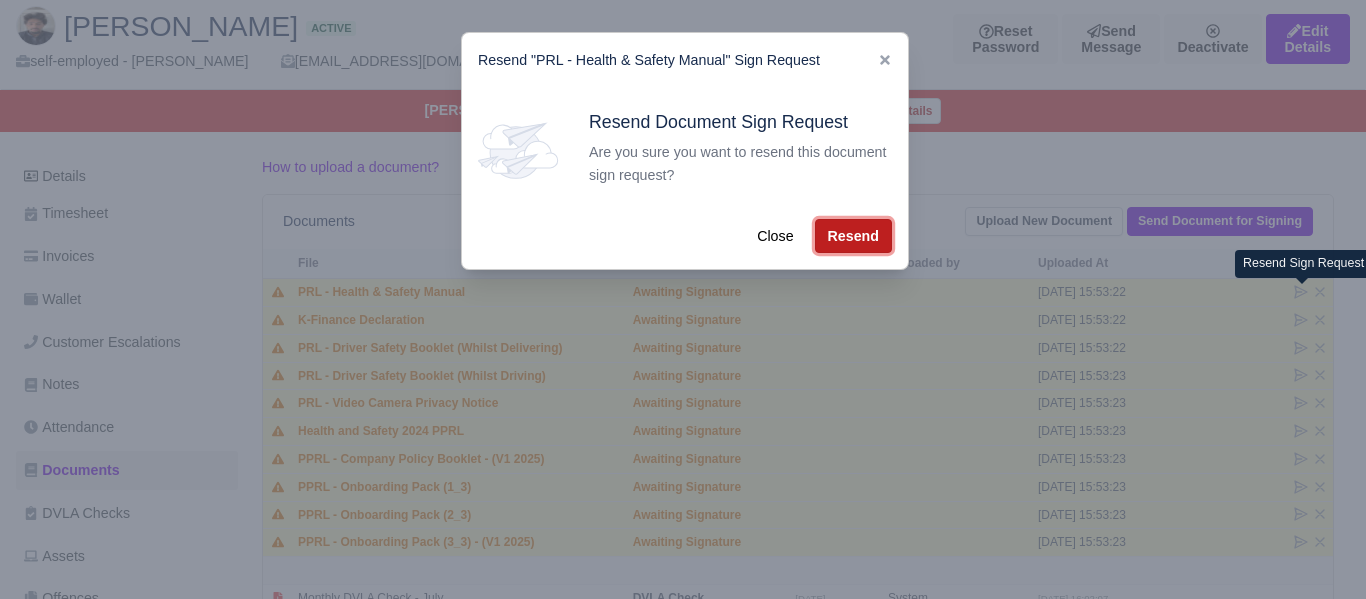click on "Resend" at bounding box center [853, 236] 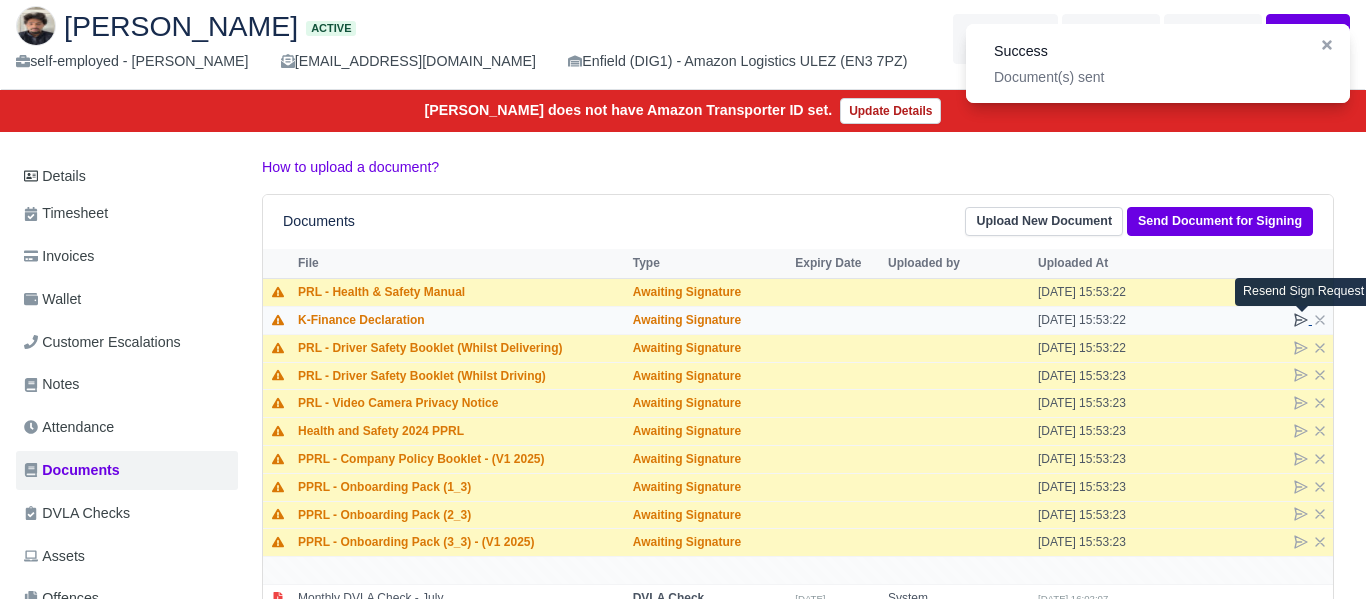 click 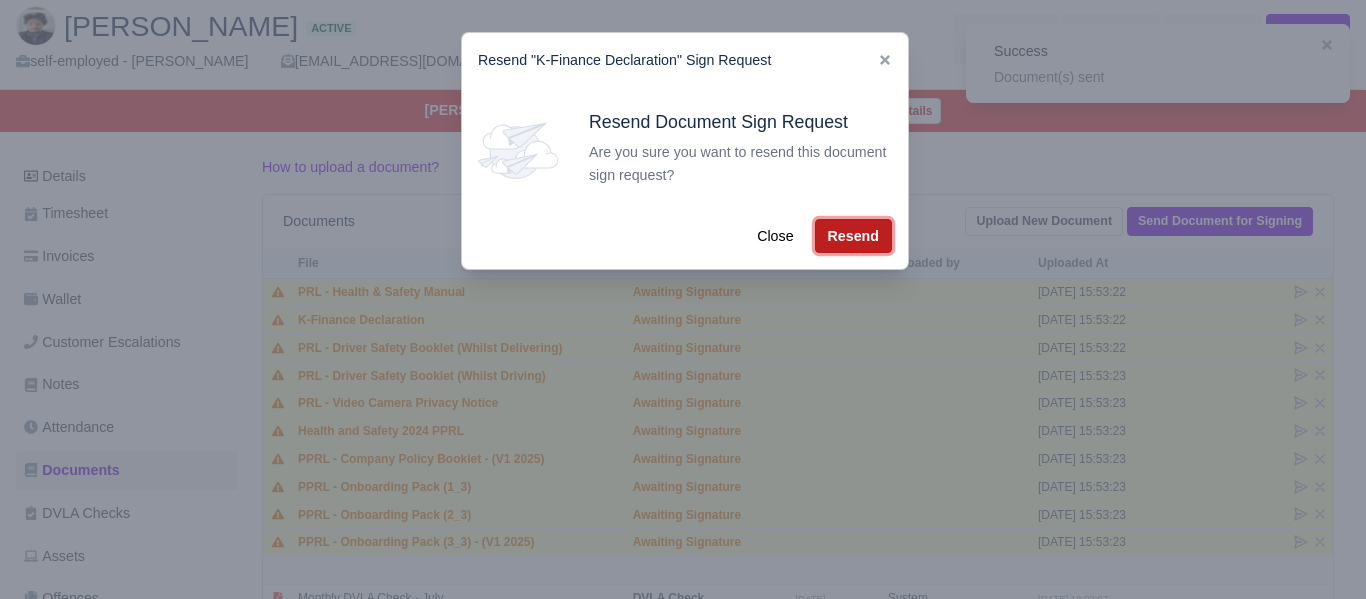 drag, startPoint x: 856, startPoint y: 228, endPoint x: 986, endPoint y: 274, distance: 137.89851 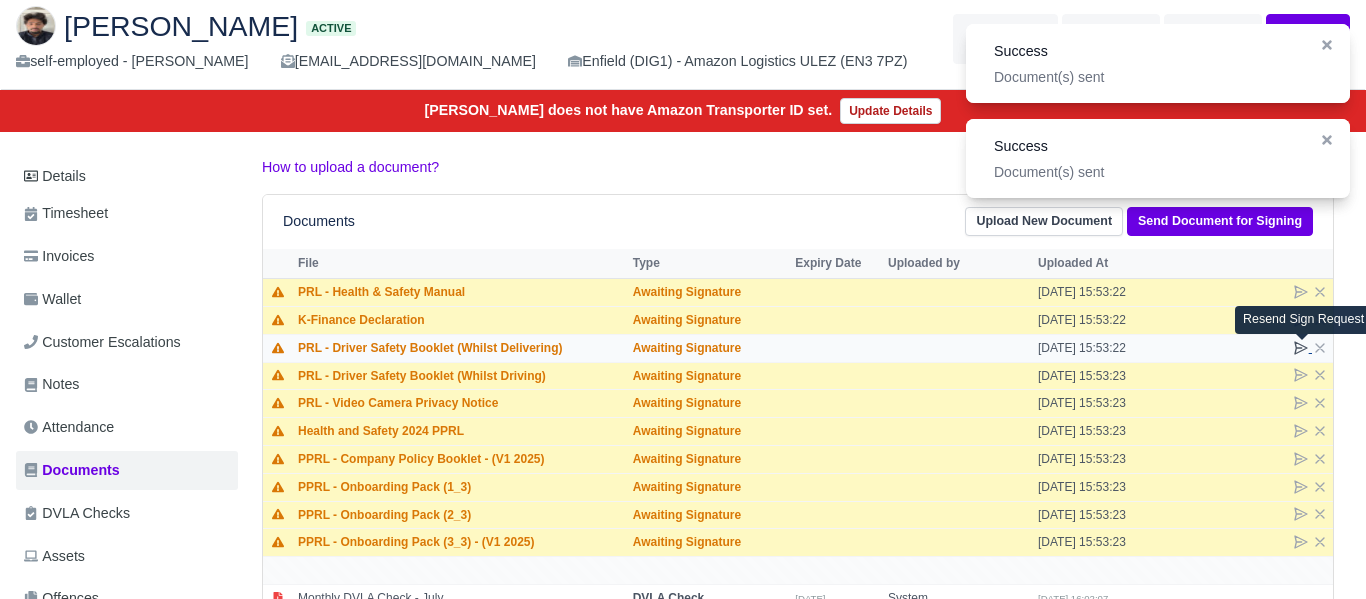 click 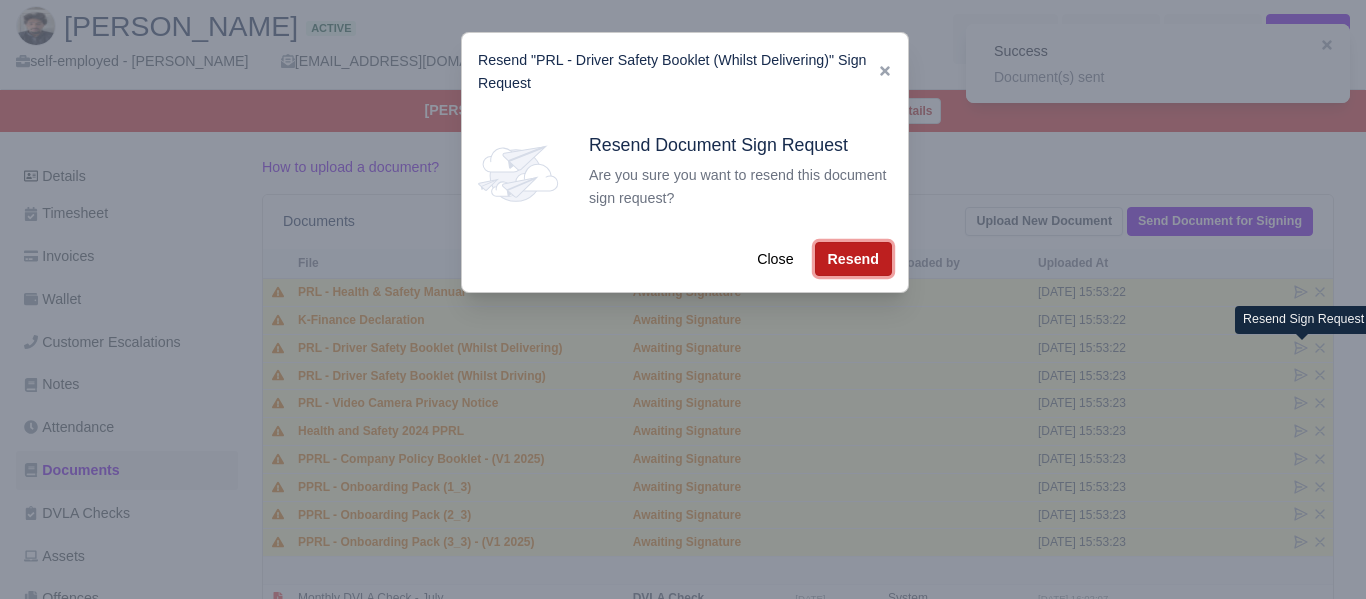 click on "Resend" at bounding box center (853, 259) 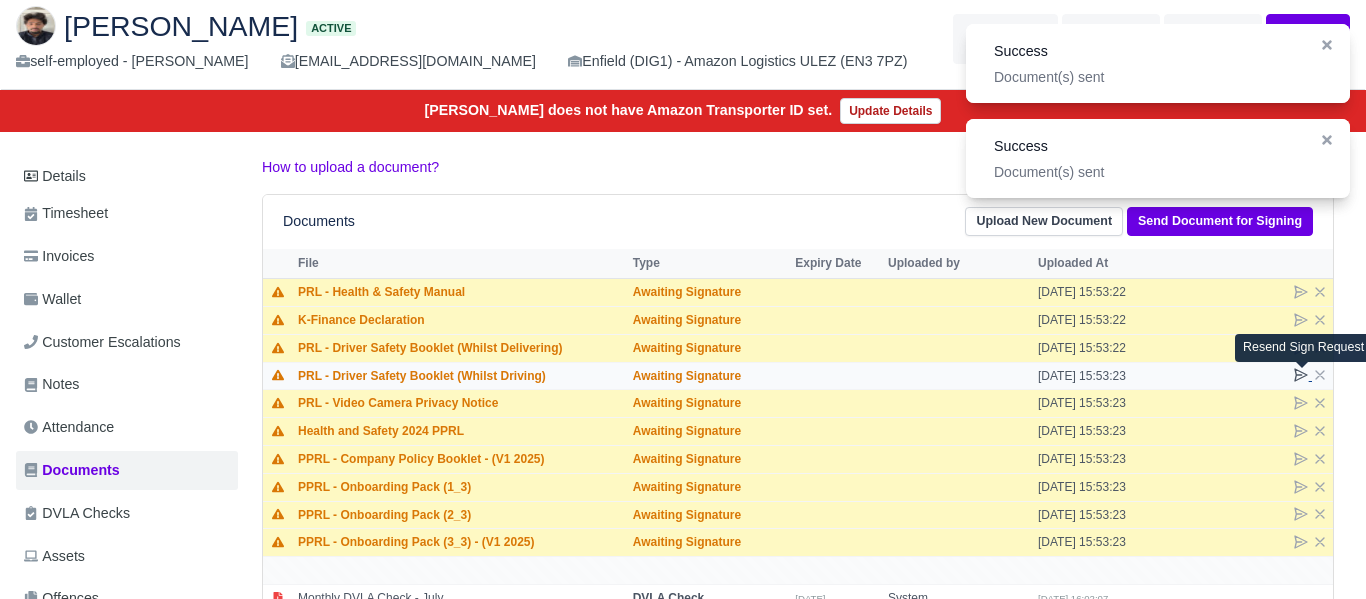 click 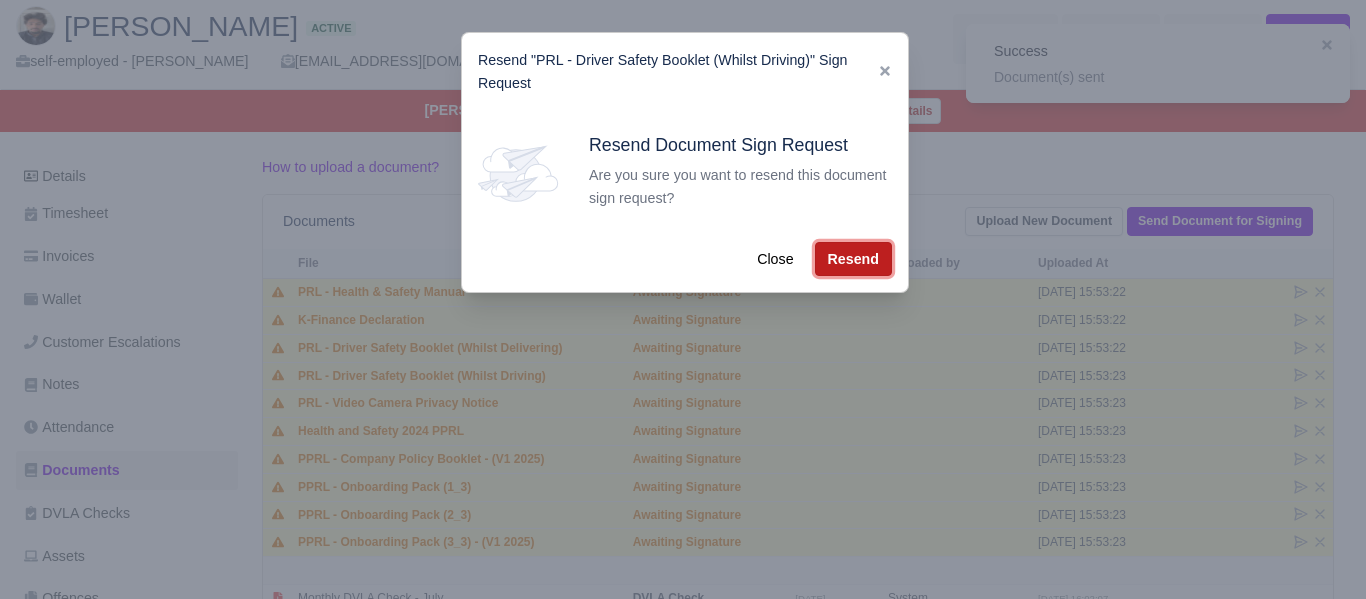 drag, startPoint x: 858, startPoint y: 254, endPoint x: 875, endPoint y: 276, distance: 27.802877 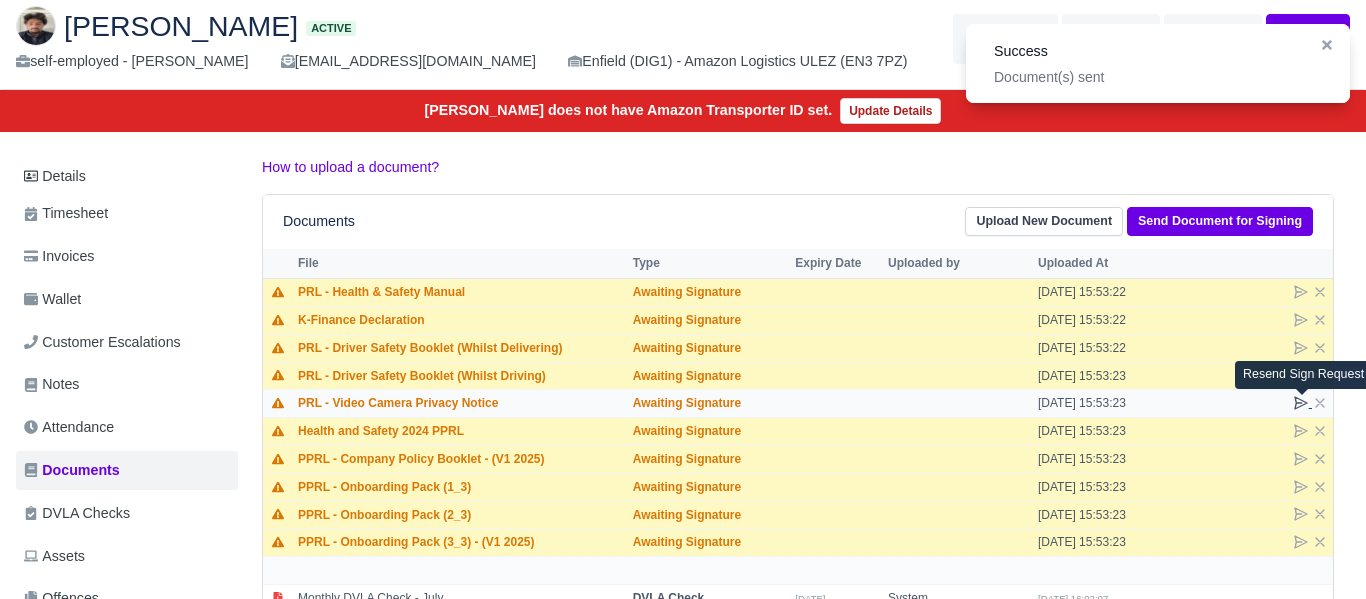 click 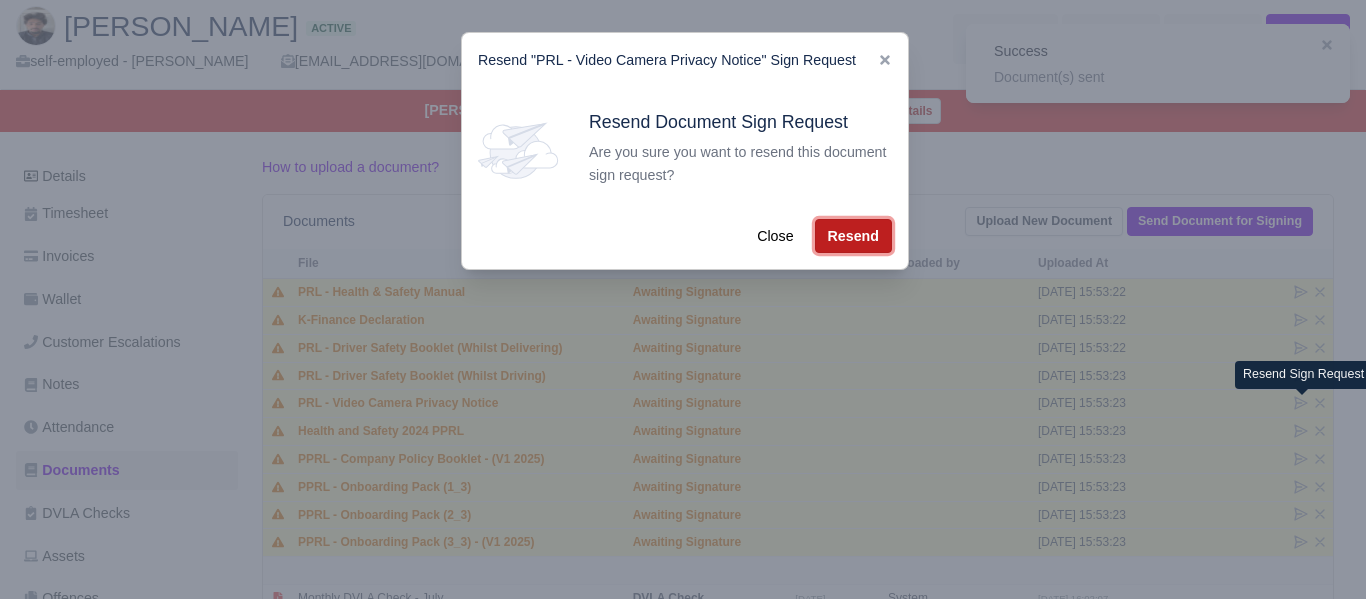 click on "Resend" at bounding box center [853, 236] 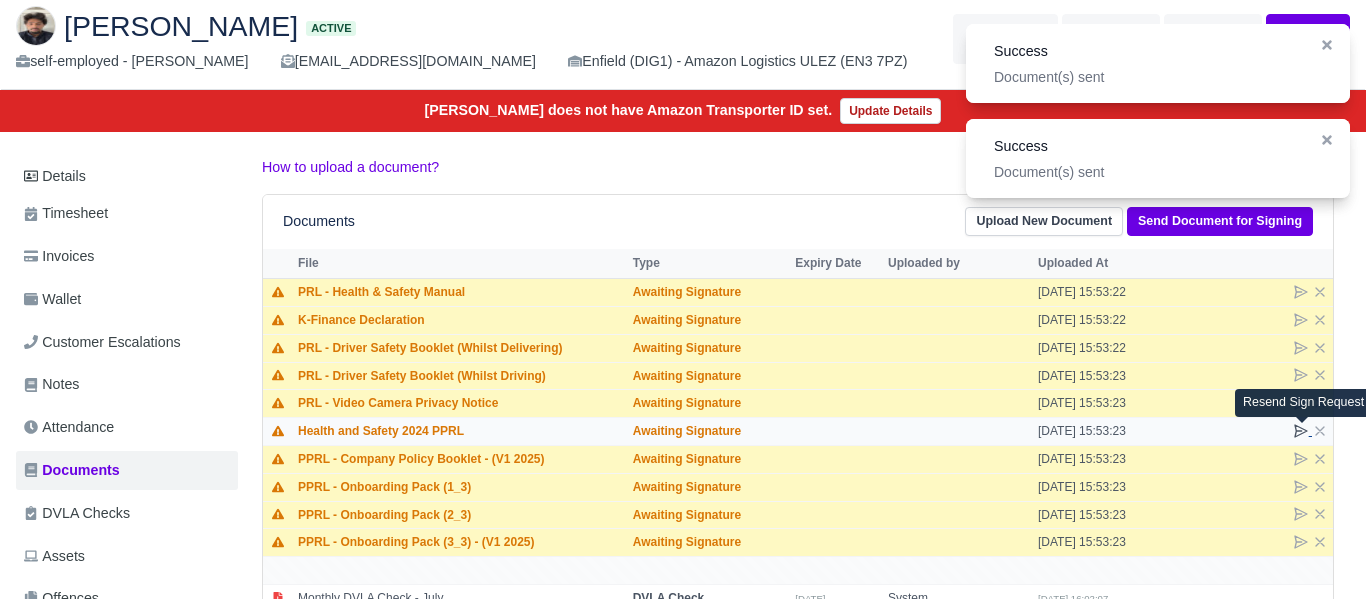 click 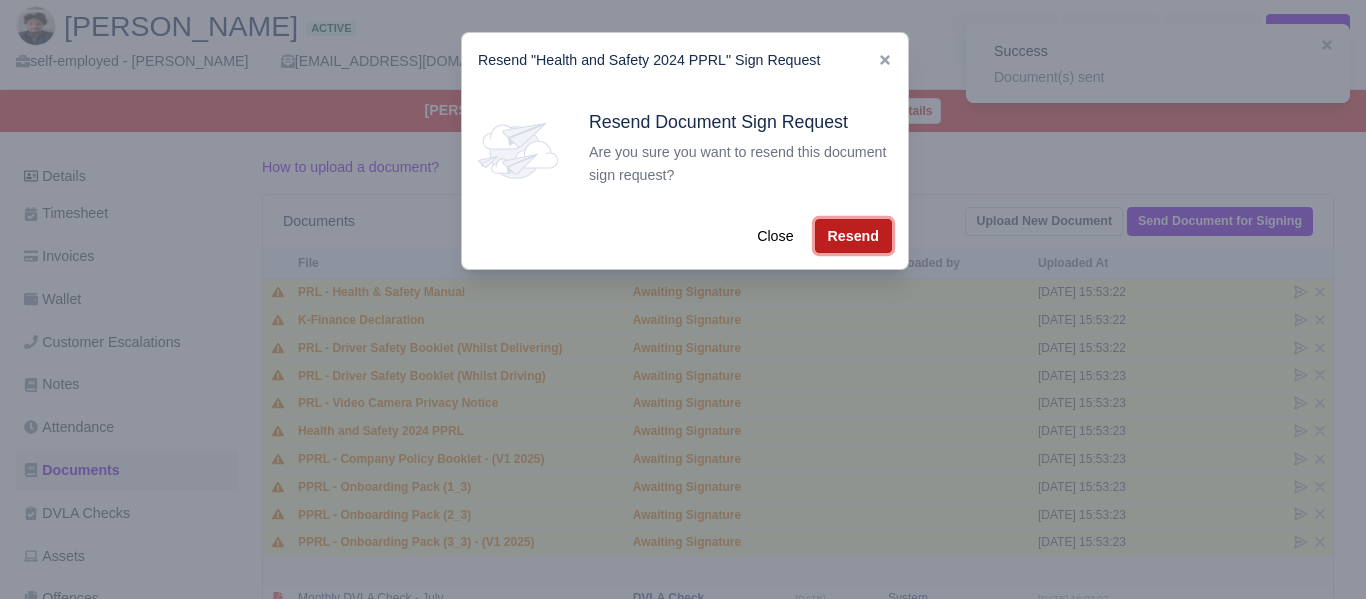 click on "Resend" at bounding box center (853, 236) 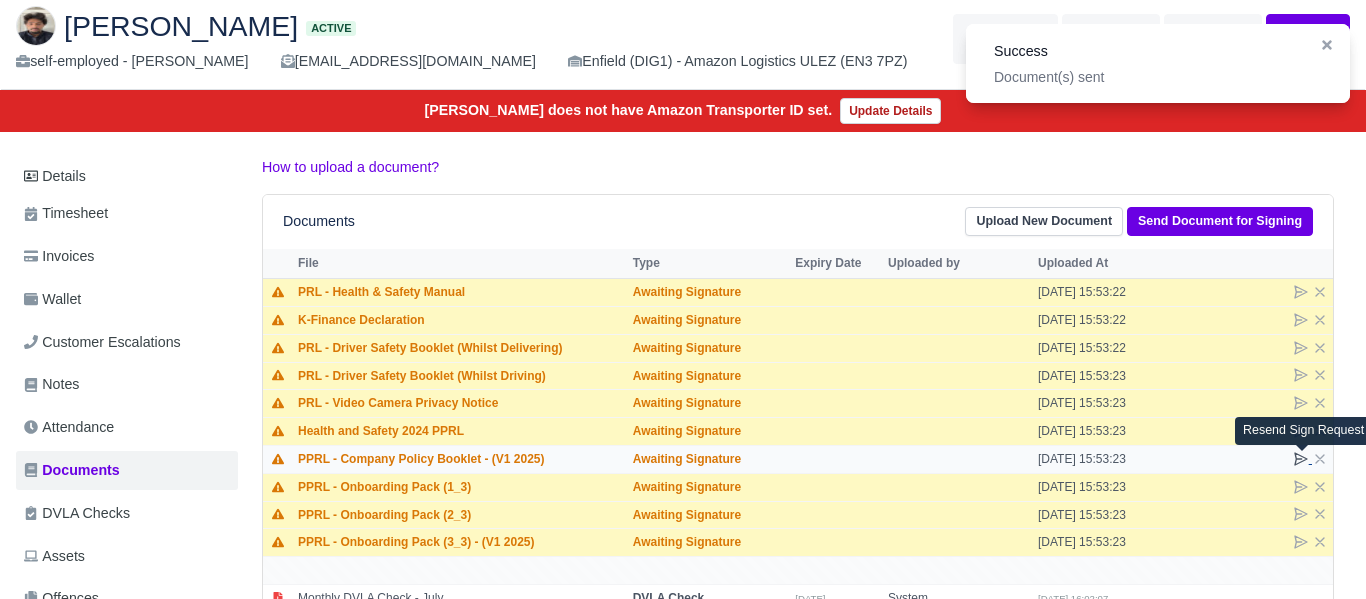 click 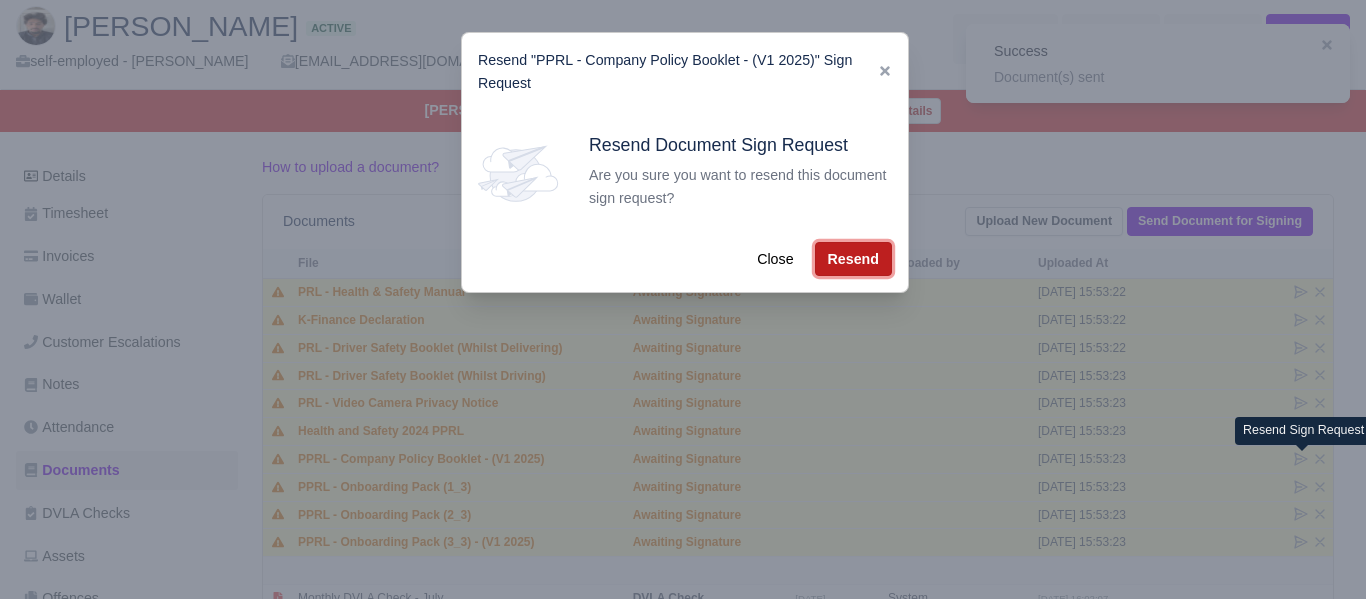 click on "Resend" at bounding box center (853, 259) 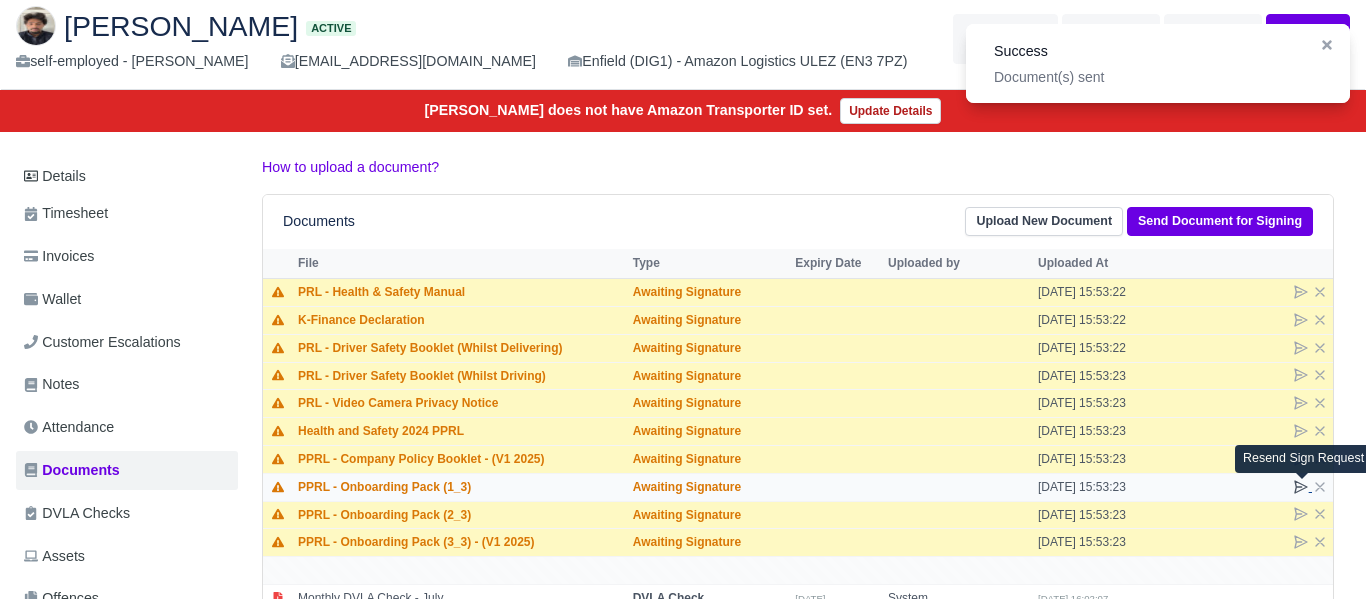 click 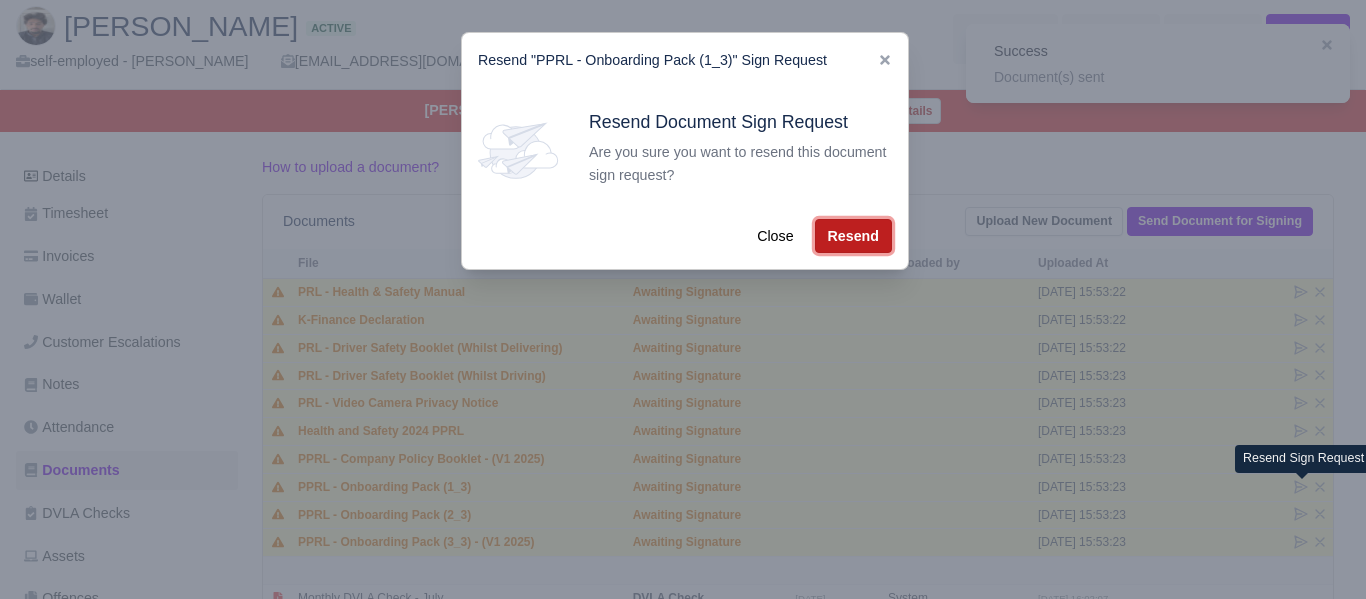 click on "Resend" at bounding box center [853, 236] 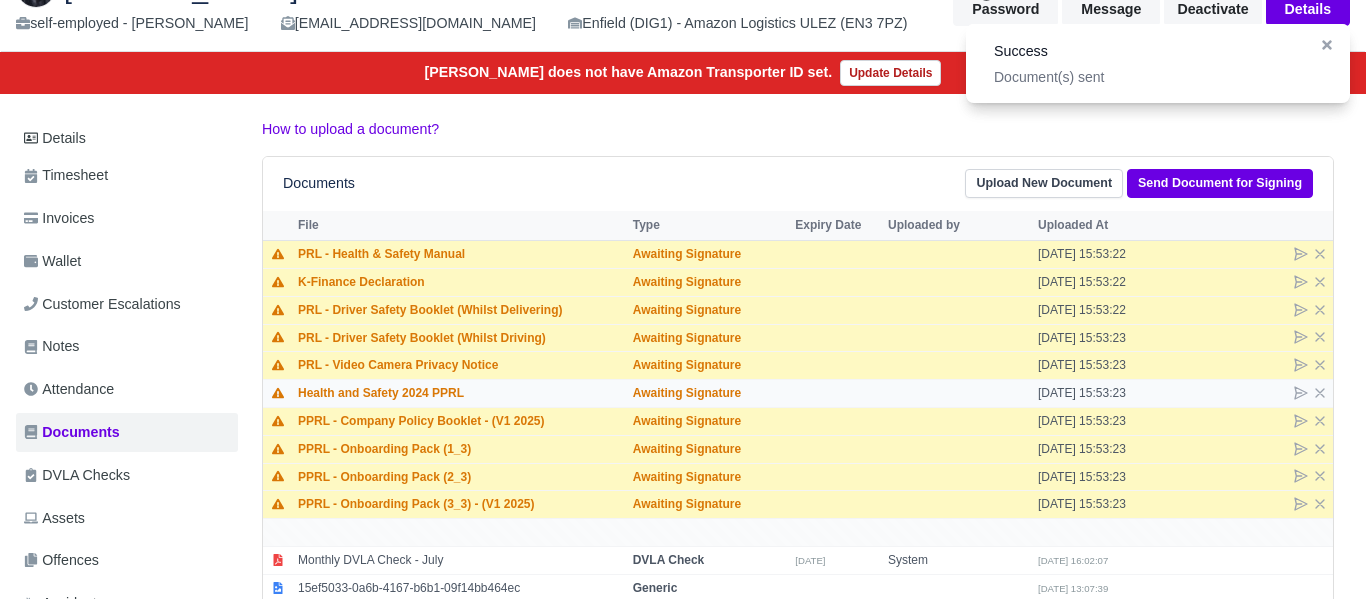 scroll, scrollTop: 212, scrollLeft: 0, axis: vertical 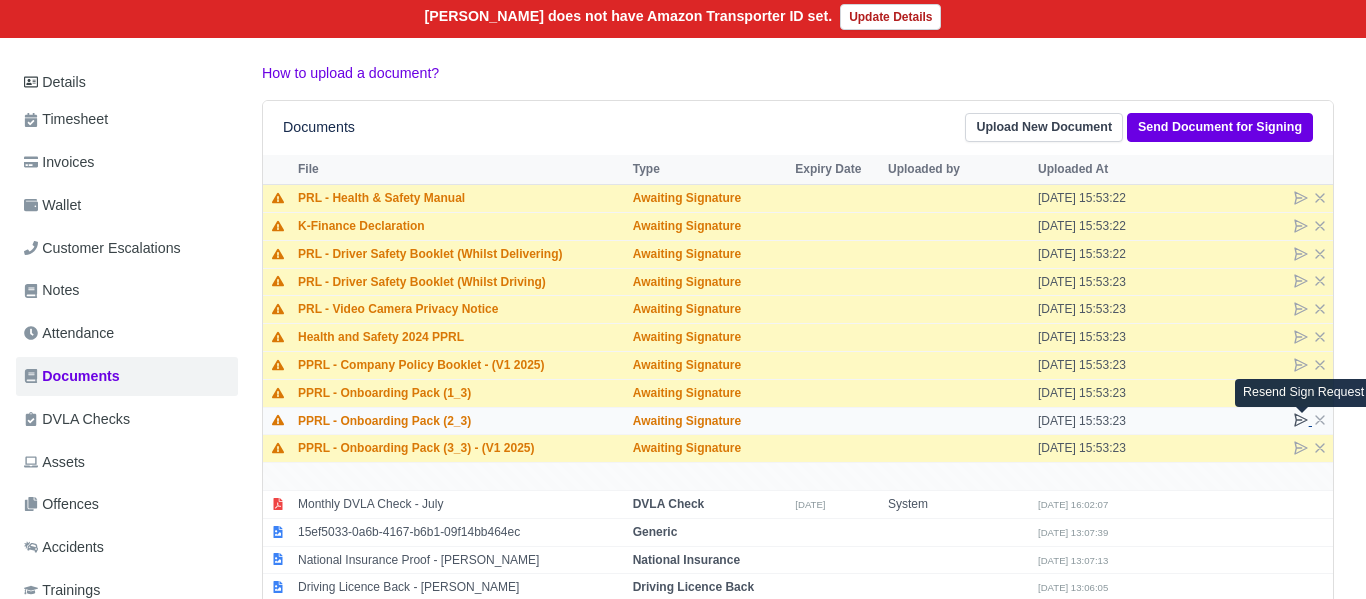 click 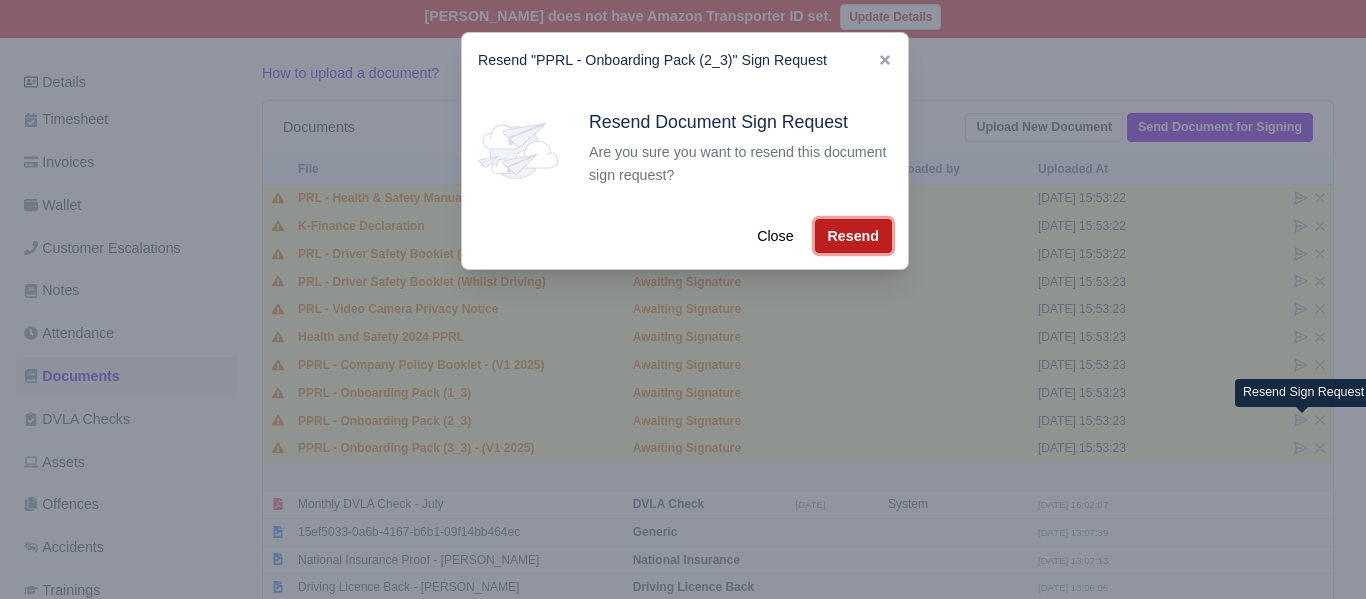 click on "Resend" at bounding box center [853, 236] 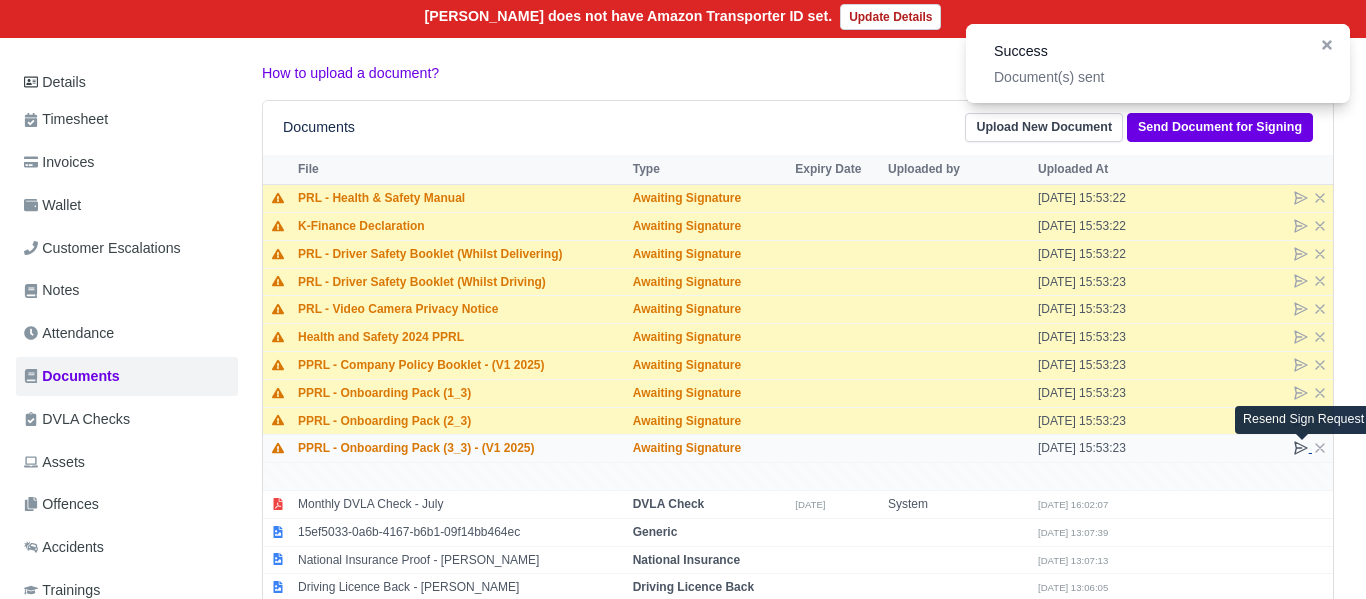 click 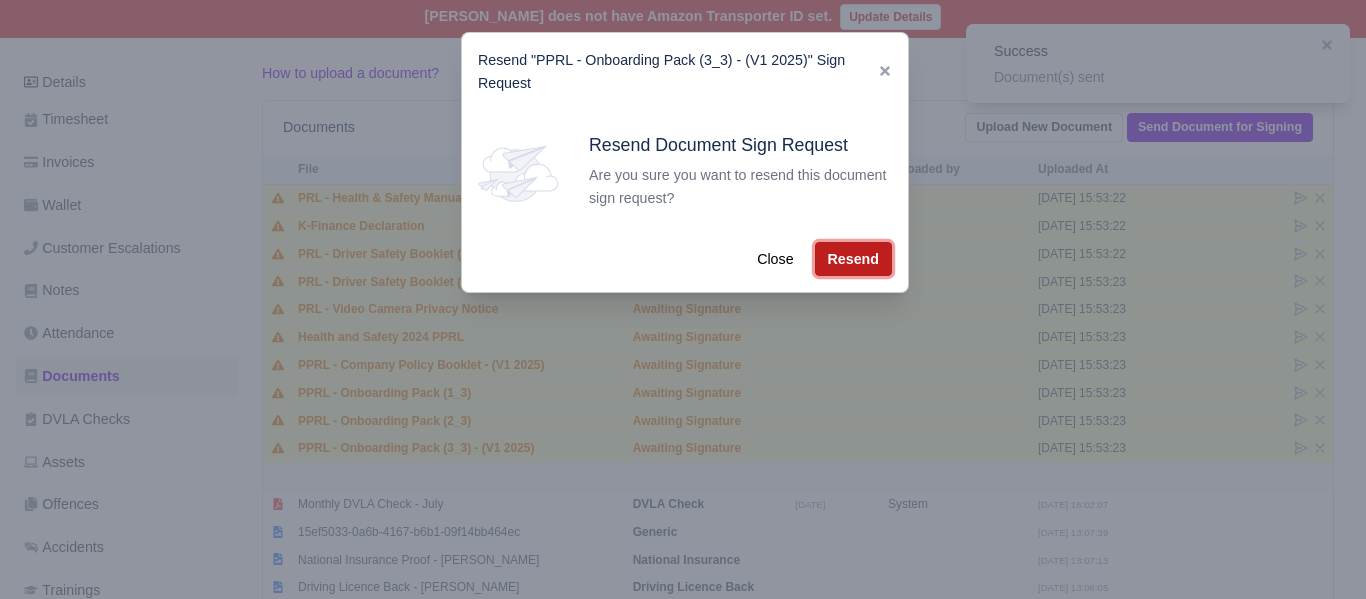click on "Resend" at bounding box center (853, 259) 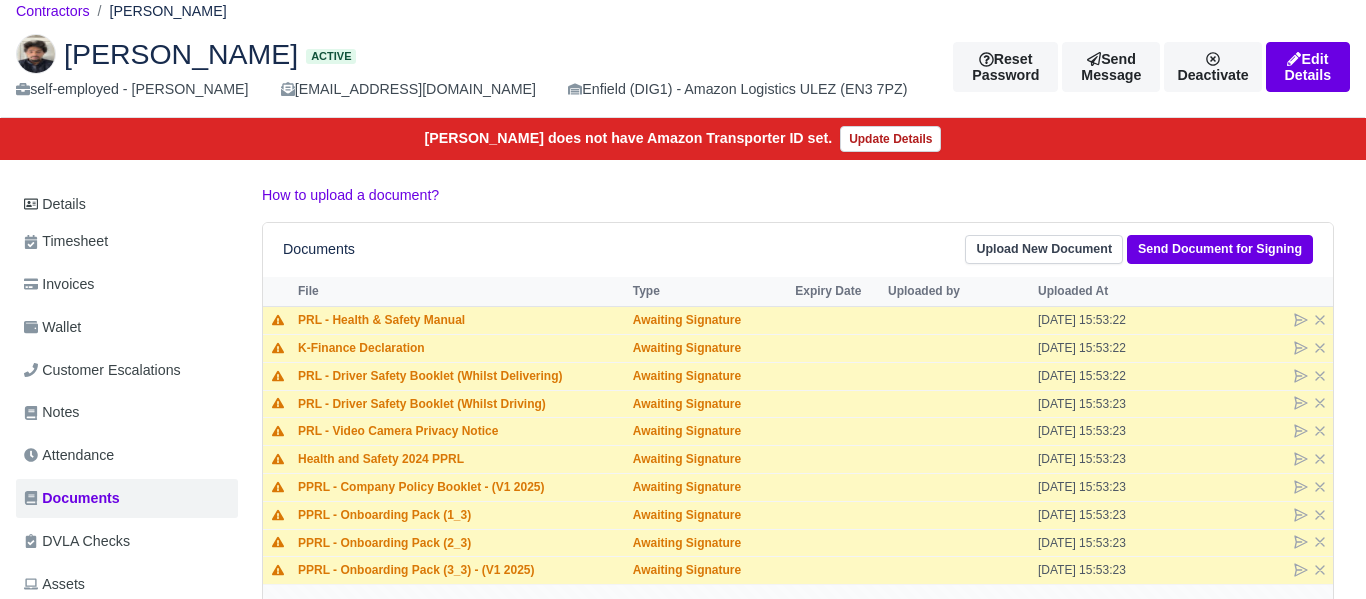 scroll, scrollTop: 76, scrollLeft: 0, axis: vertical 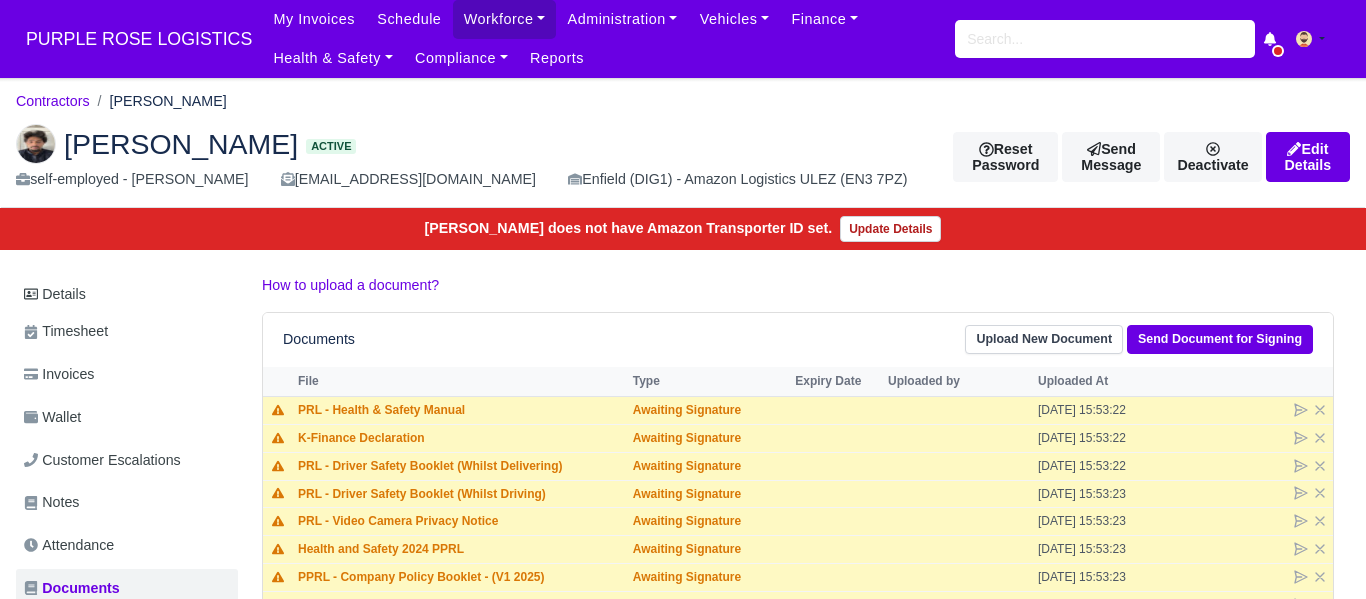 drag, startPoint x: 1364, startPoint y: 328, endPoint x: 1326, endPoint y: 132, distance: 199.64969 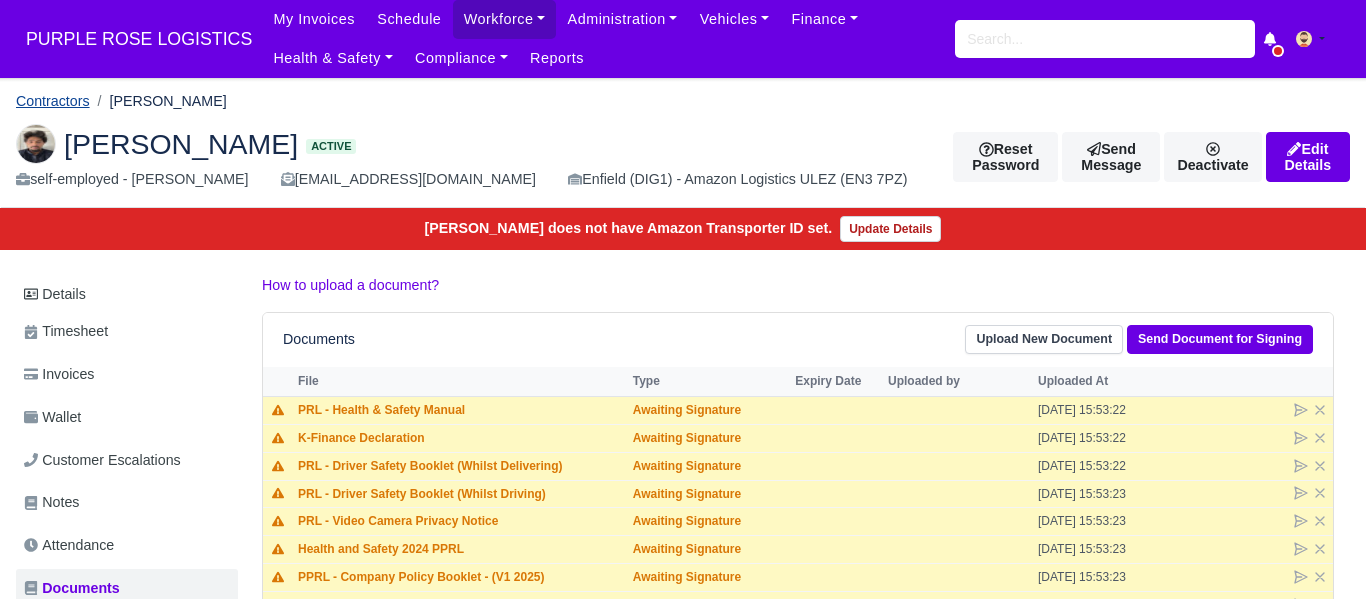 click on "Contractors" at bounding box center (53, 101) 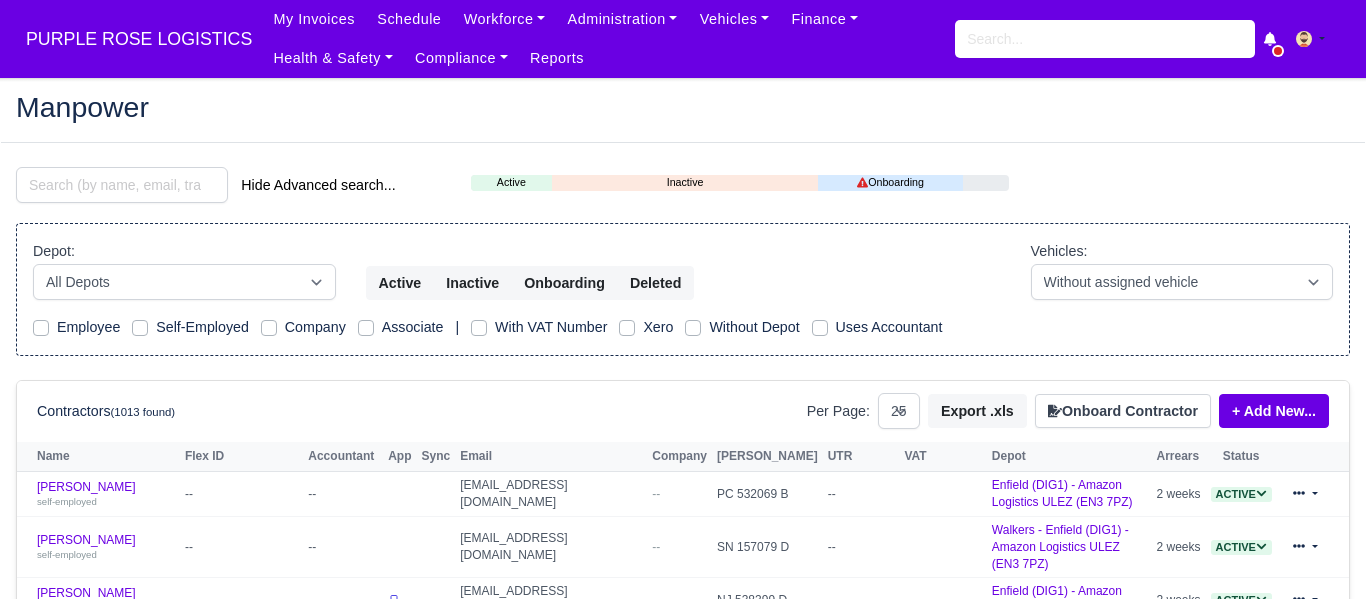 select on "25" 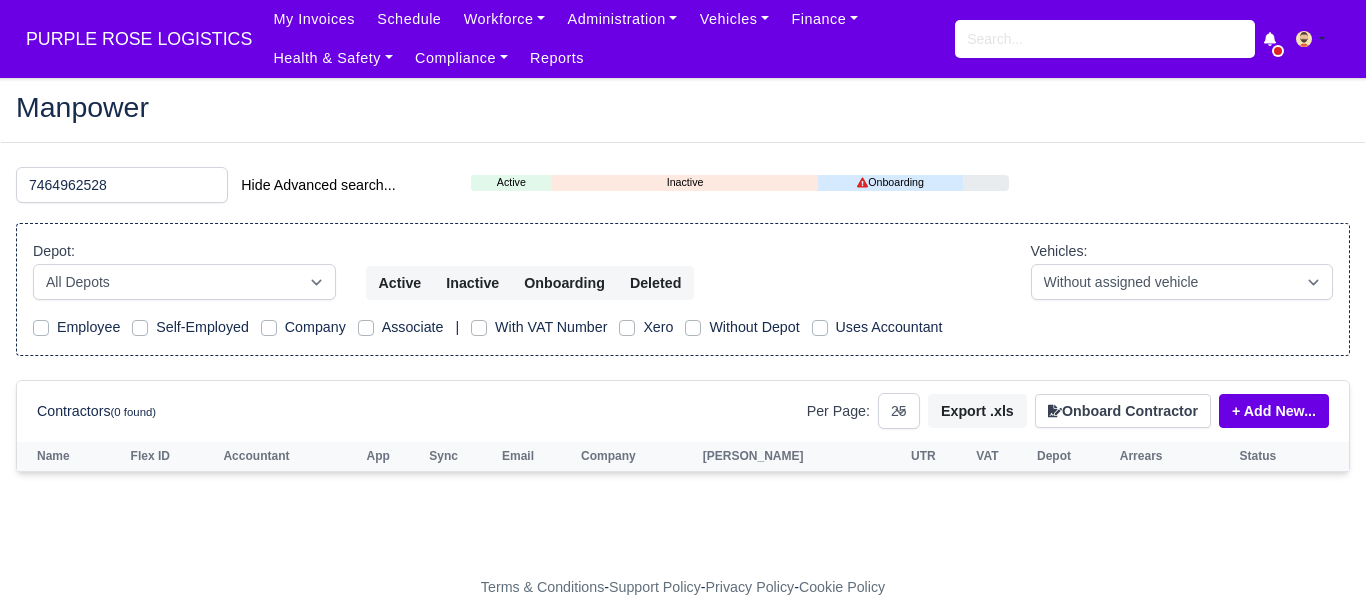 drag, startPoint x: 120, startPoint y: 181, endPoint x: 0, endPoint y: 181, distance: 120 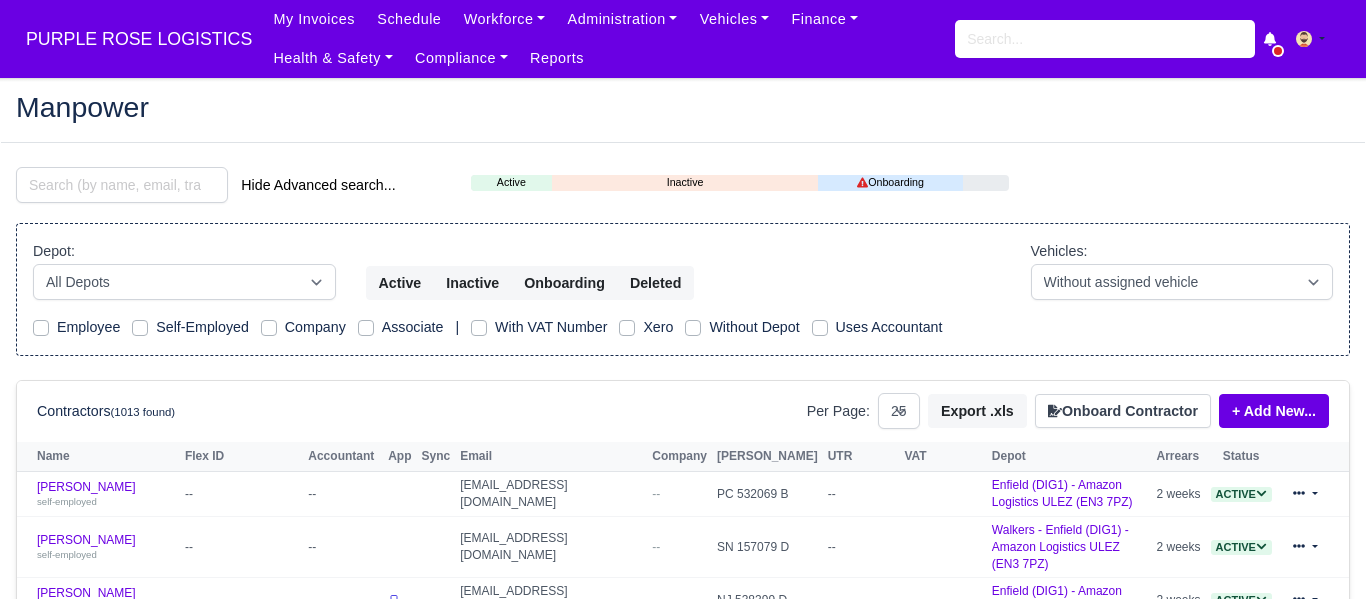 click at bounding box center (122, 185) 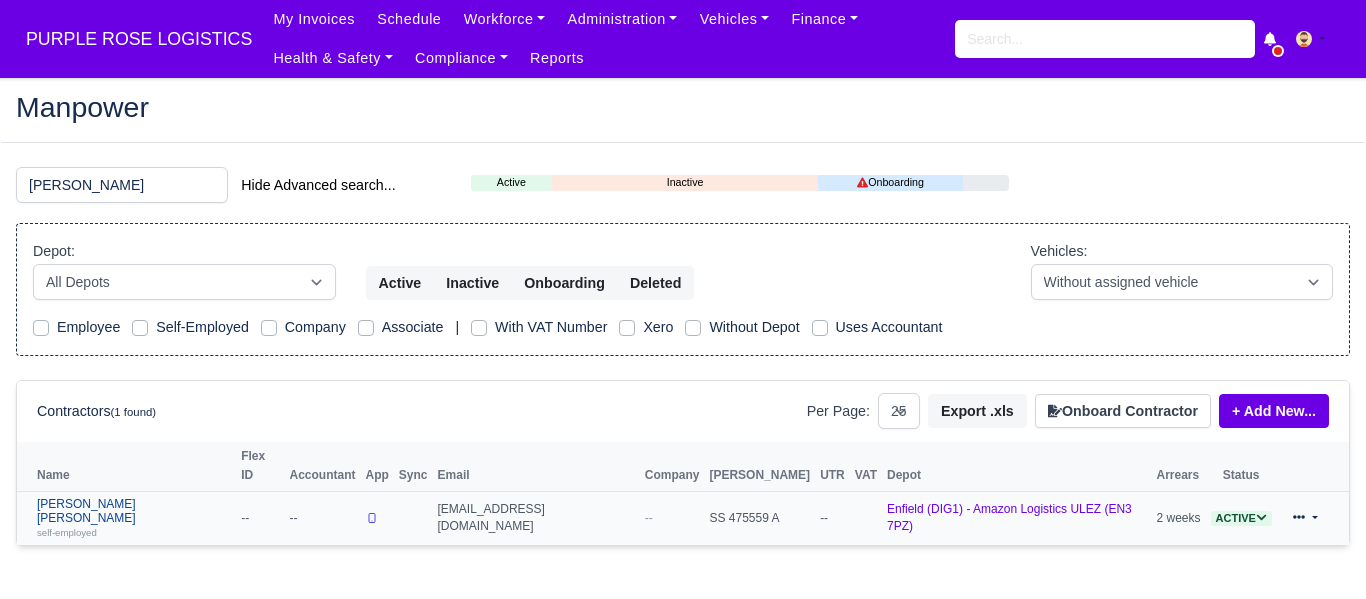 type on "valin" 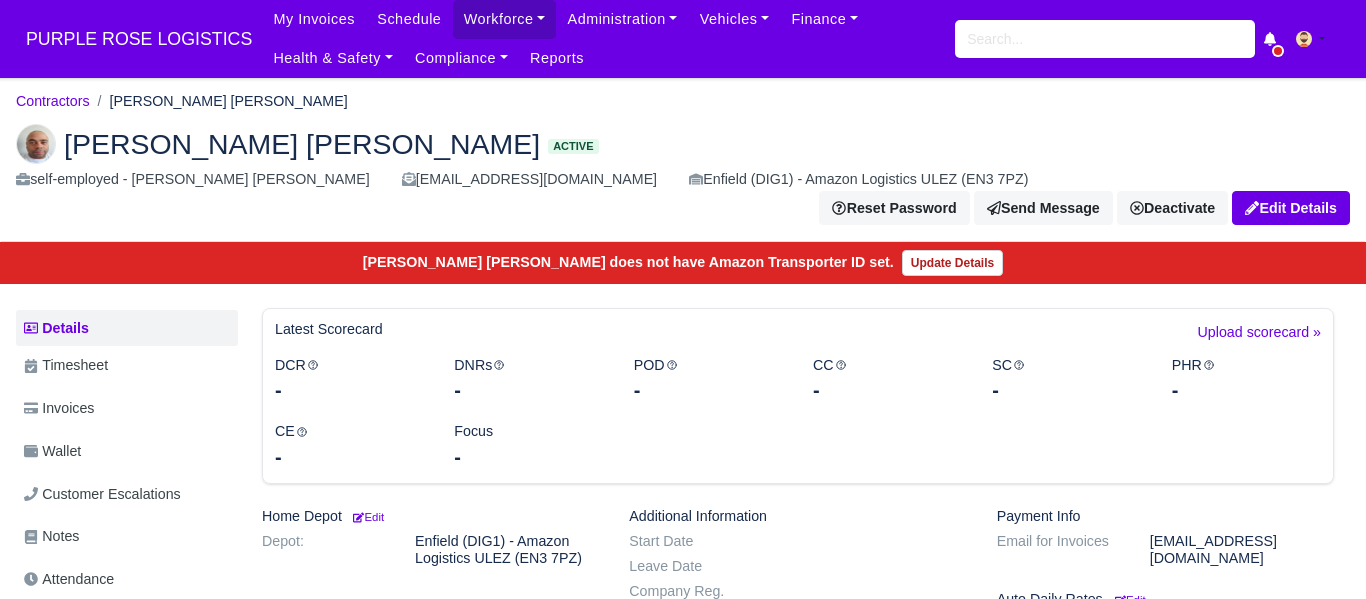 scroll, scrollTop: 0, scrollLeft: 0, axis: both 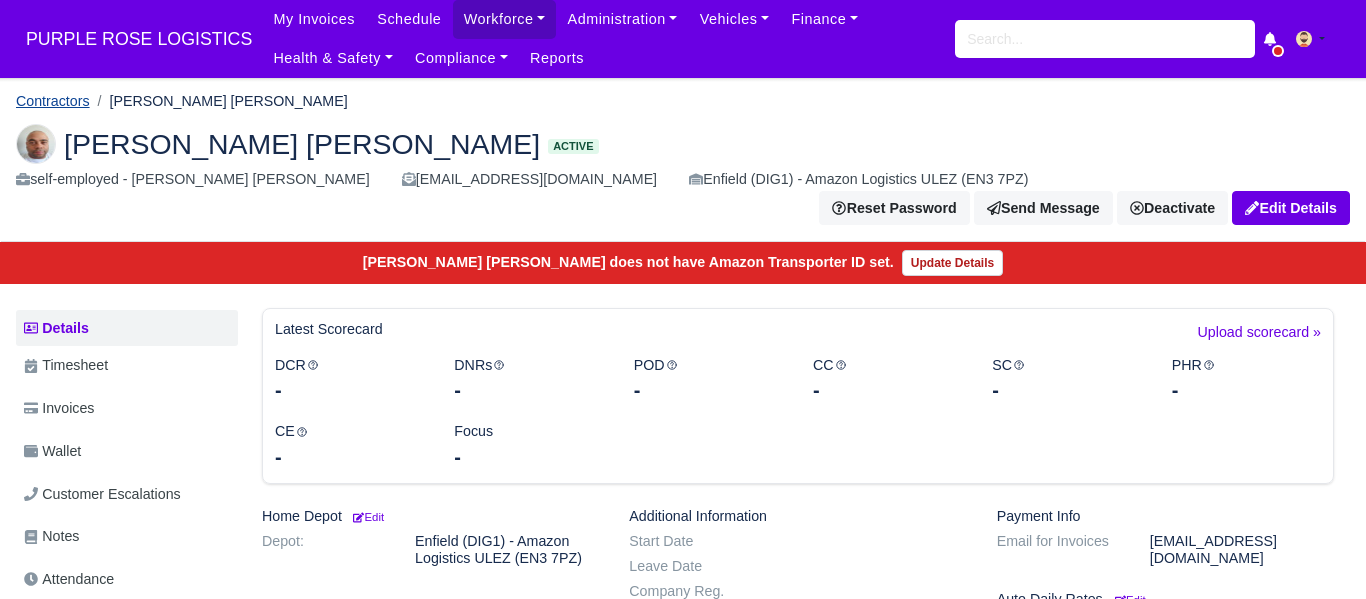 click on "Contractors" at bounding box center [53, 101] 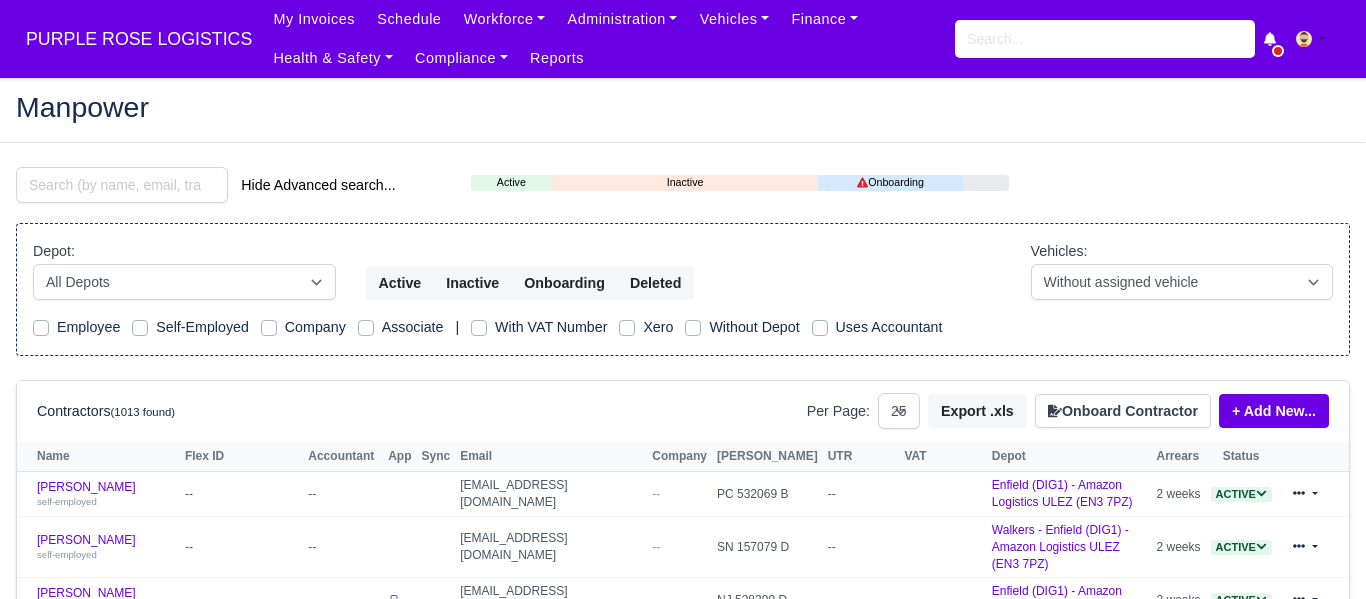 select on "25" 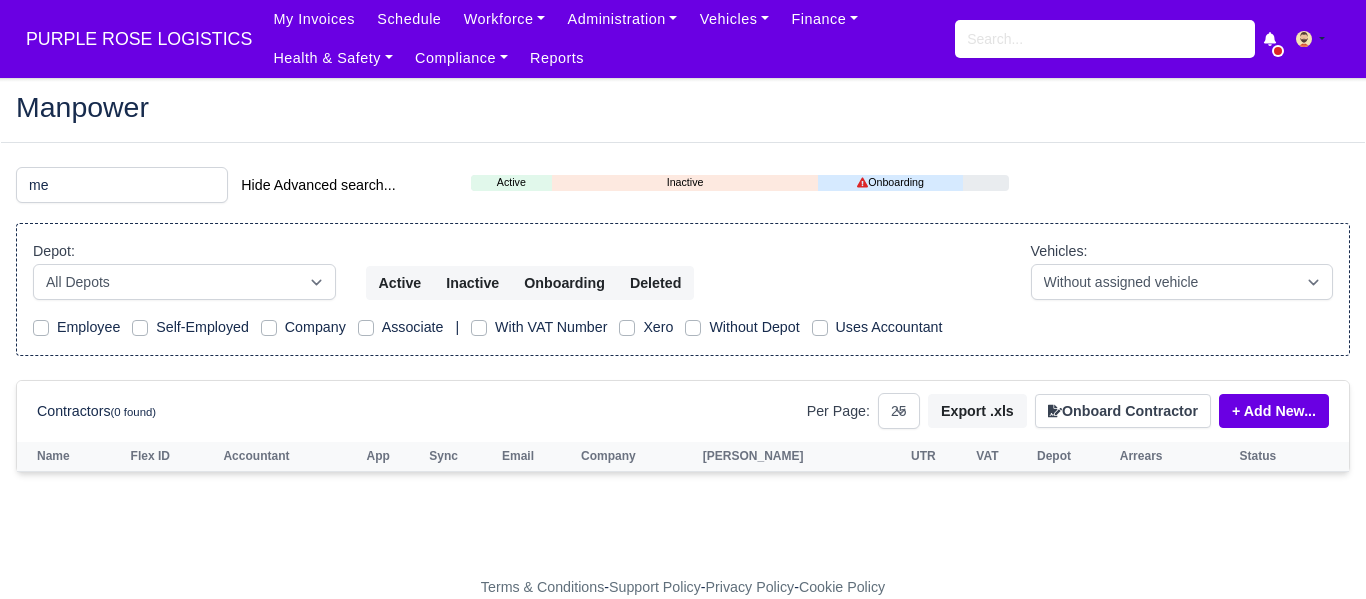 type on "m" 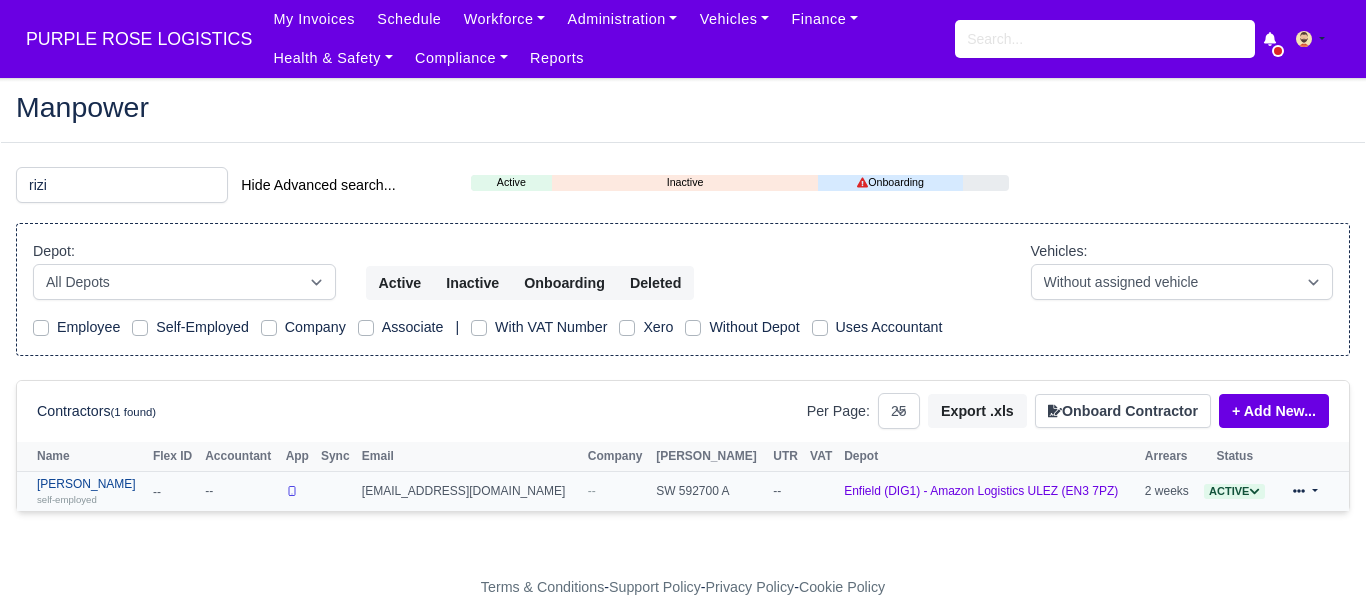 type on "rizi" 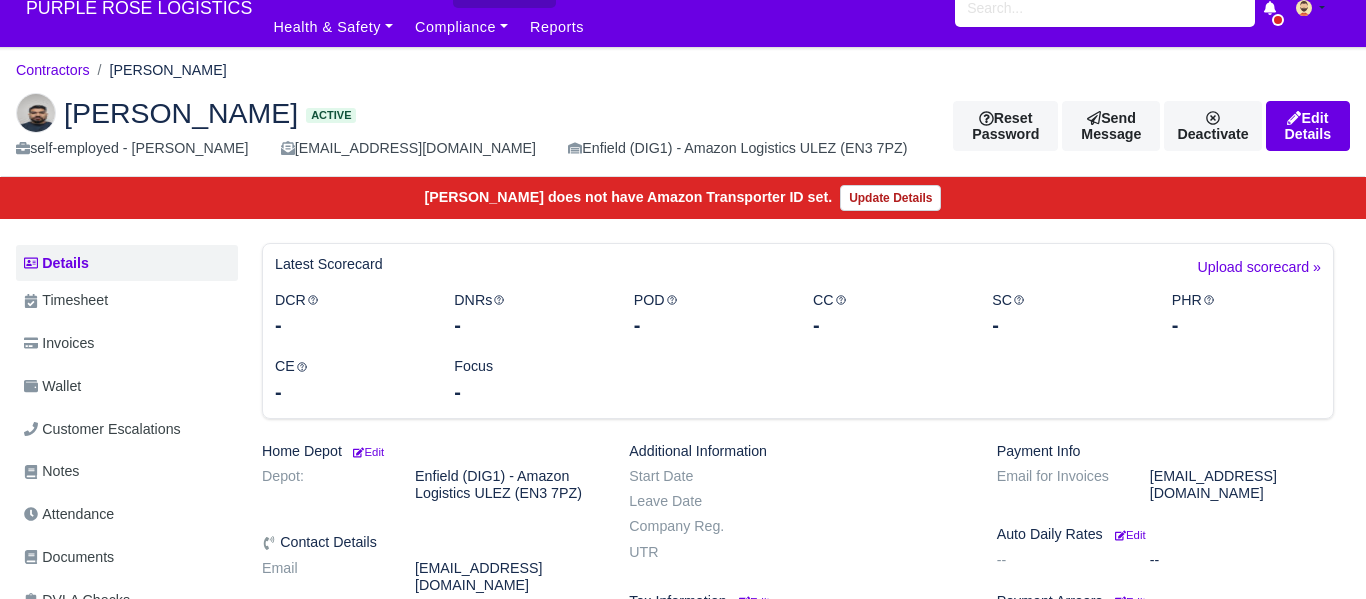 scroll, scrollTop: 274, scrollLeft: 0, axis: vertical 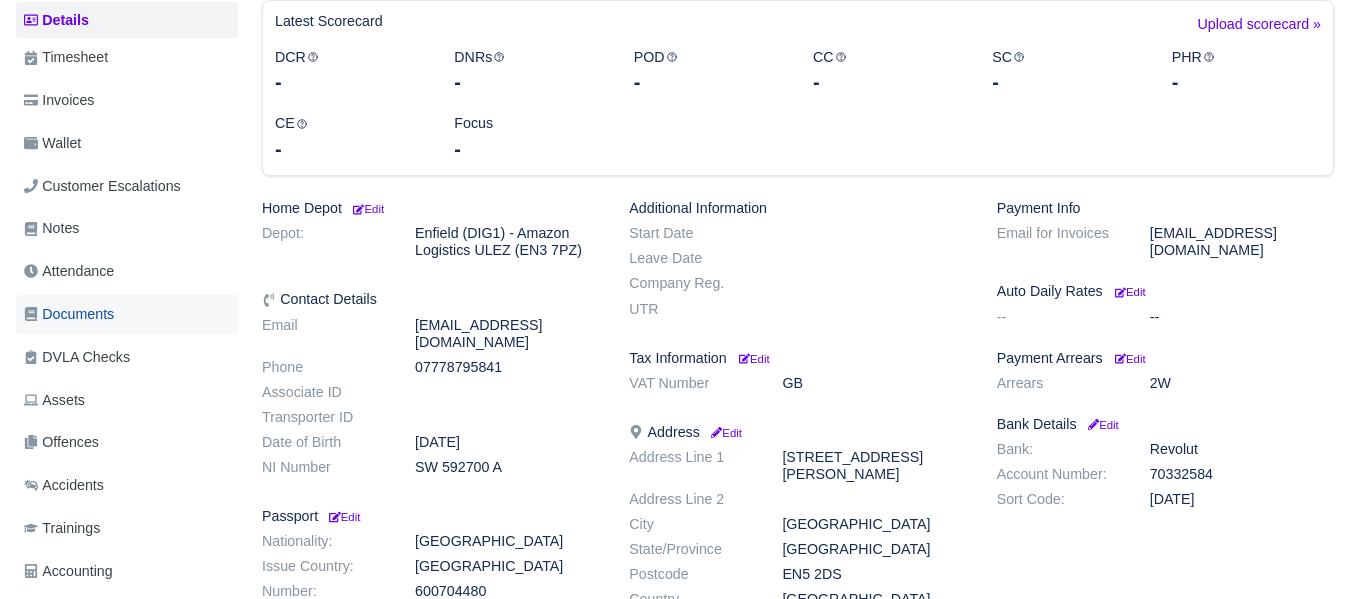 click on "Documents" at bounding box center (69, 314) 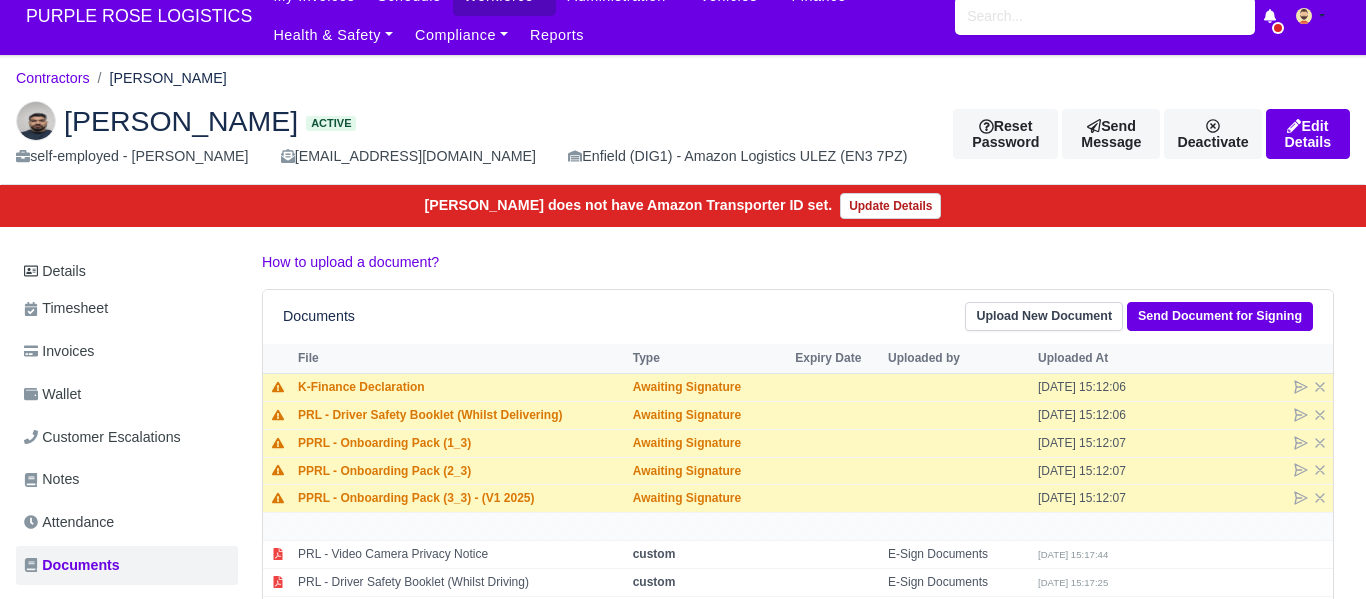 scroll, scrollTop: 40, scrollLeft: 0, axis: vertical 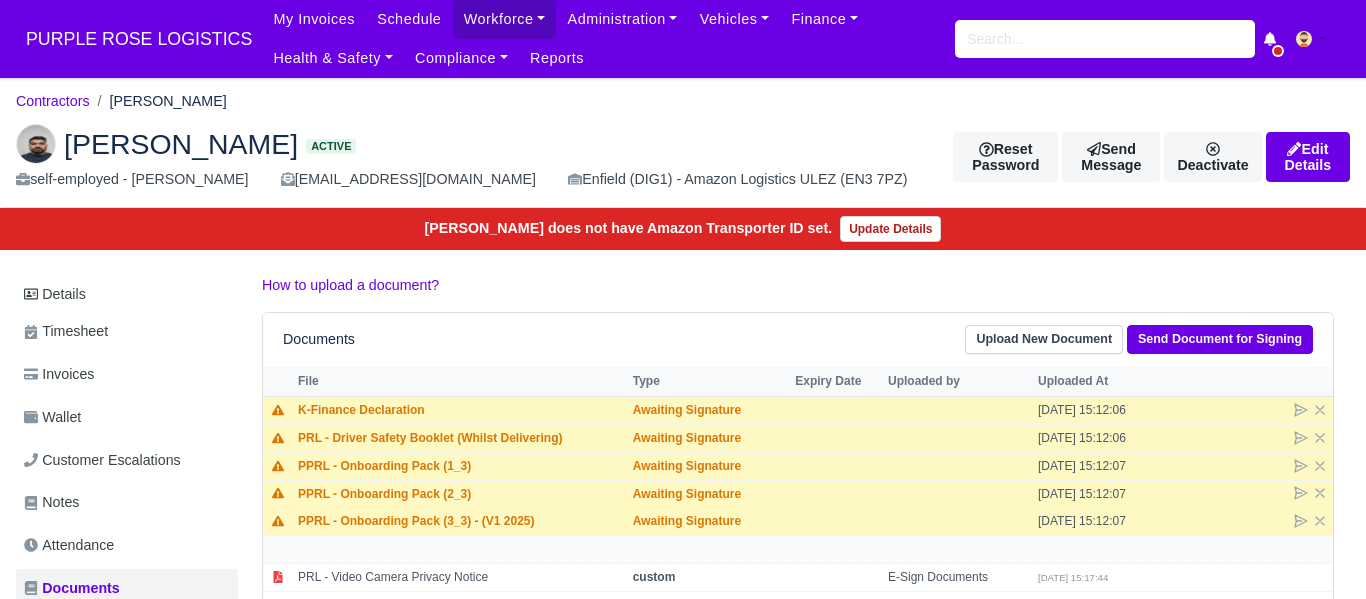 drag, startPoint x: 1358, startPoint y: 240, endPoint x: 1350, endPoint y: 216, distance: 25.298222 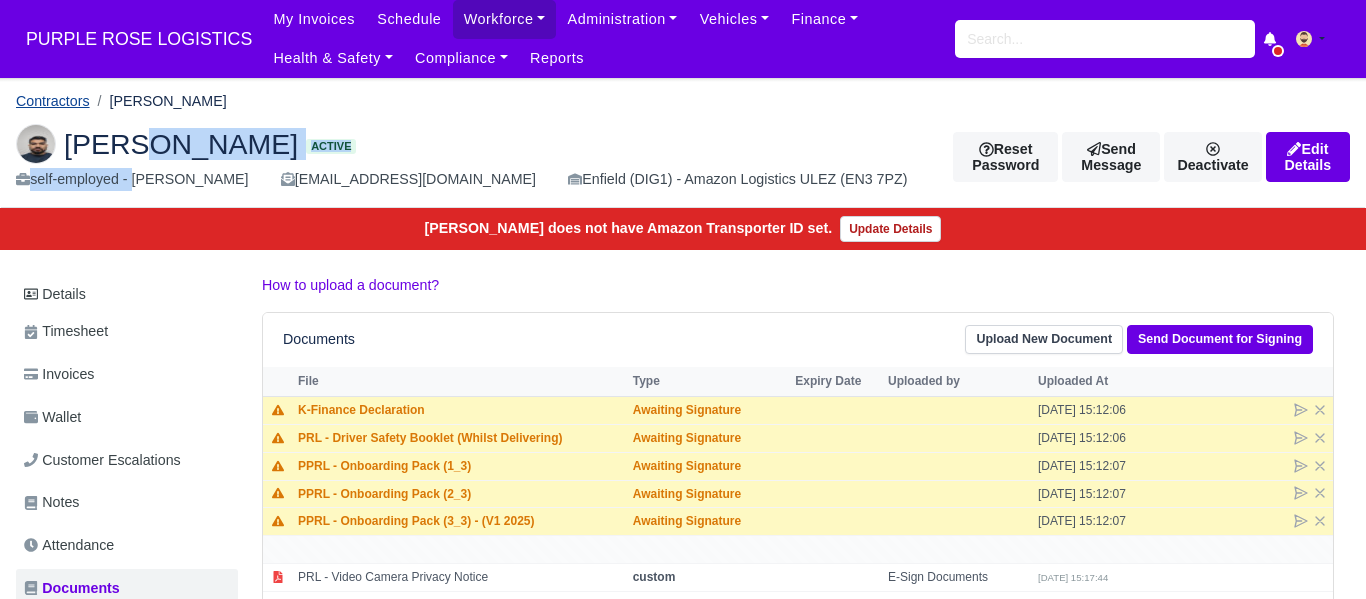 click on "Contractors" at bounding box center [53, 101] 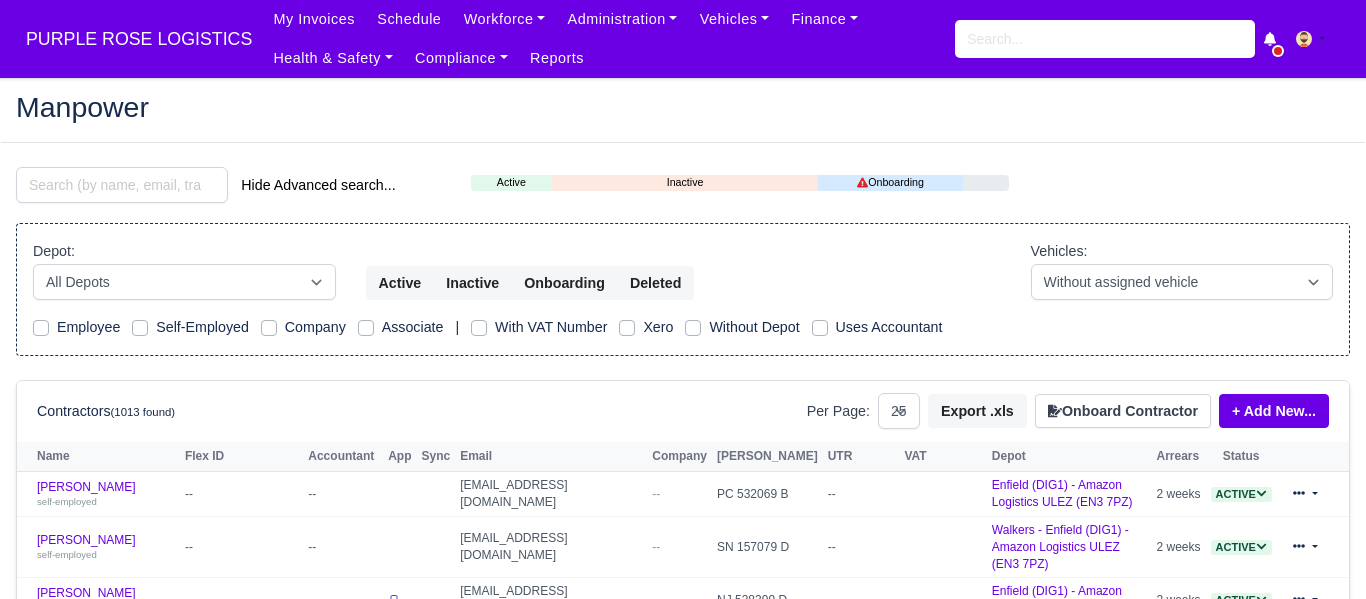 select on "25" 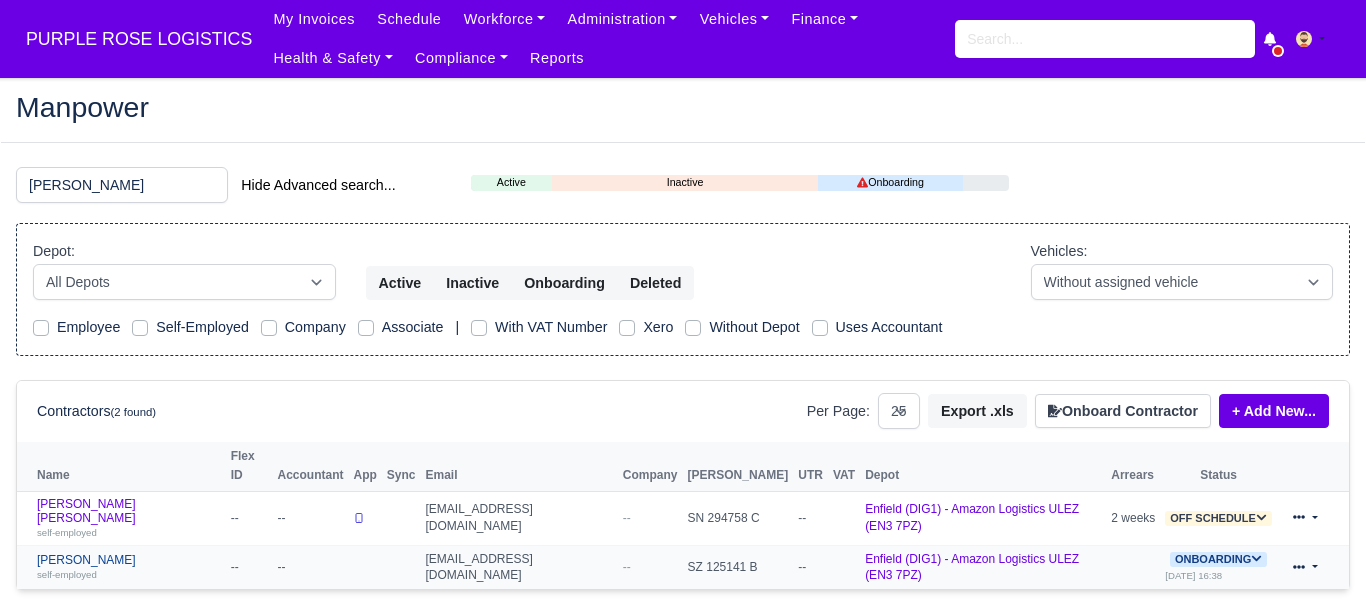 type on "[PERSON_NAME]" 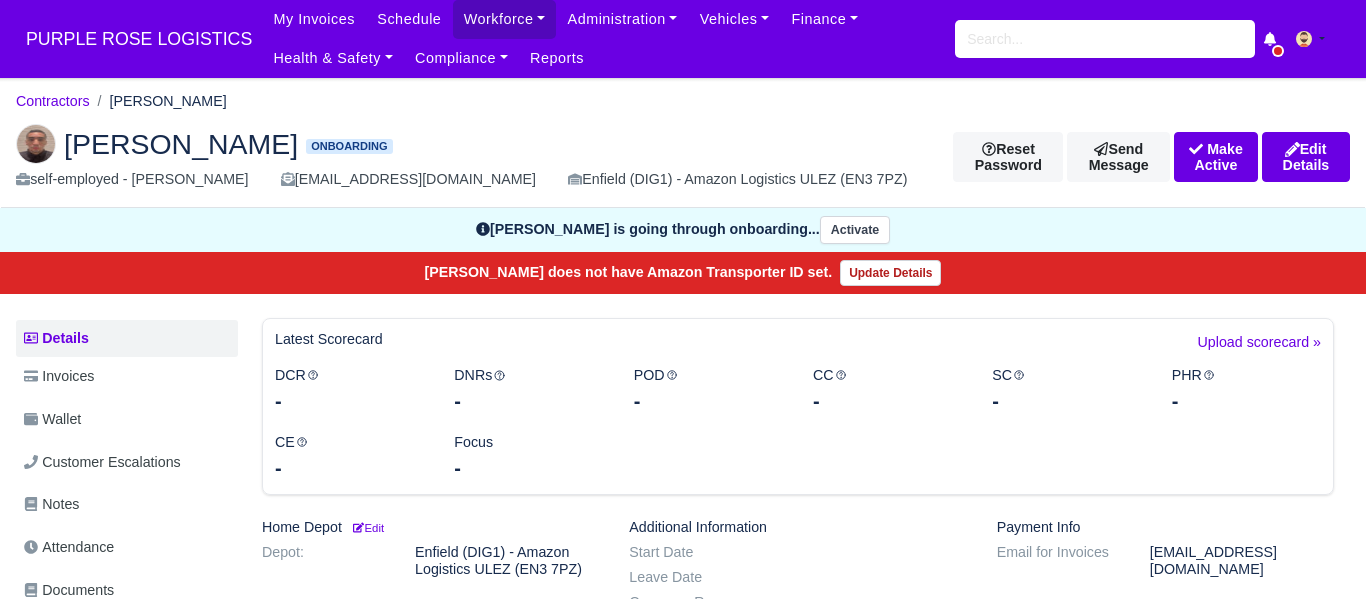 scroll, scrollTop: 0, scrollLeft: 0, axis: both 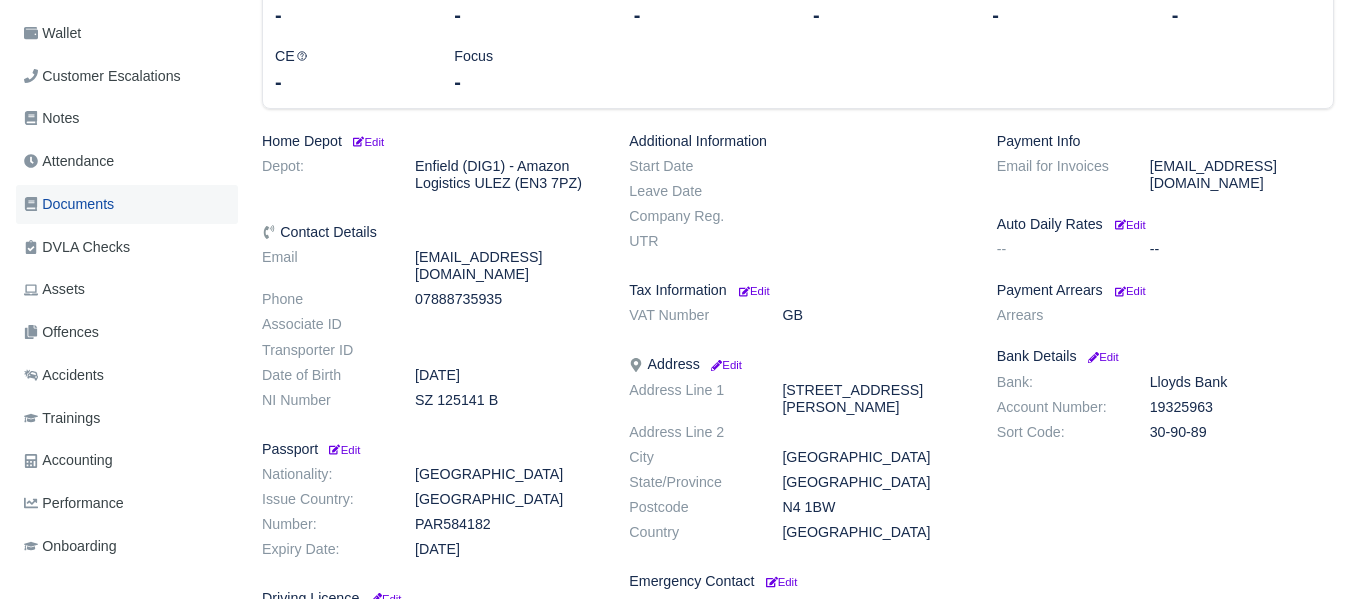 click on "Documents" at bounding box center (69, 204) 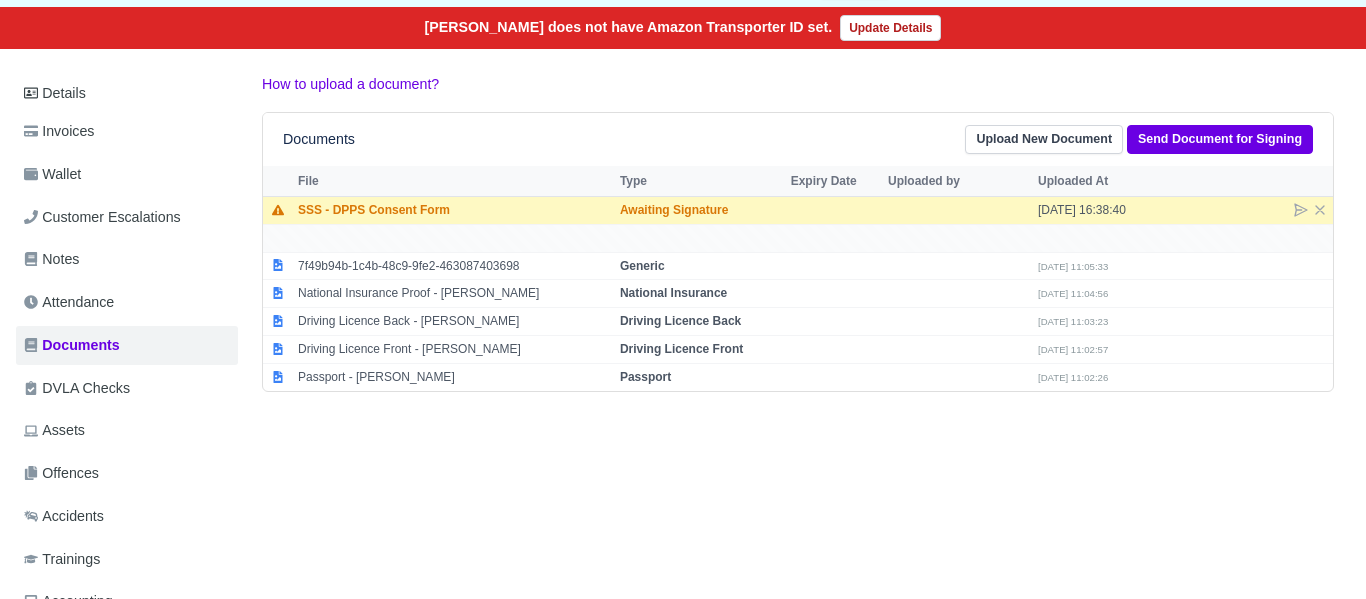 scroll, scrollTop: 238, scrollLeft: 0, axis: vertical 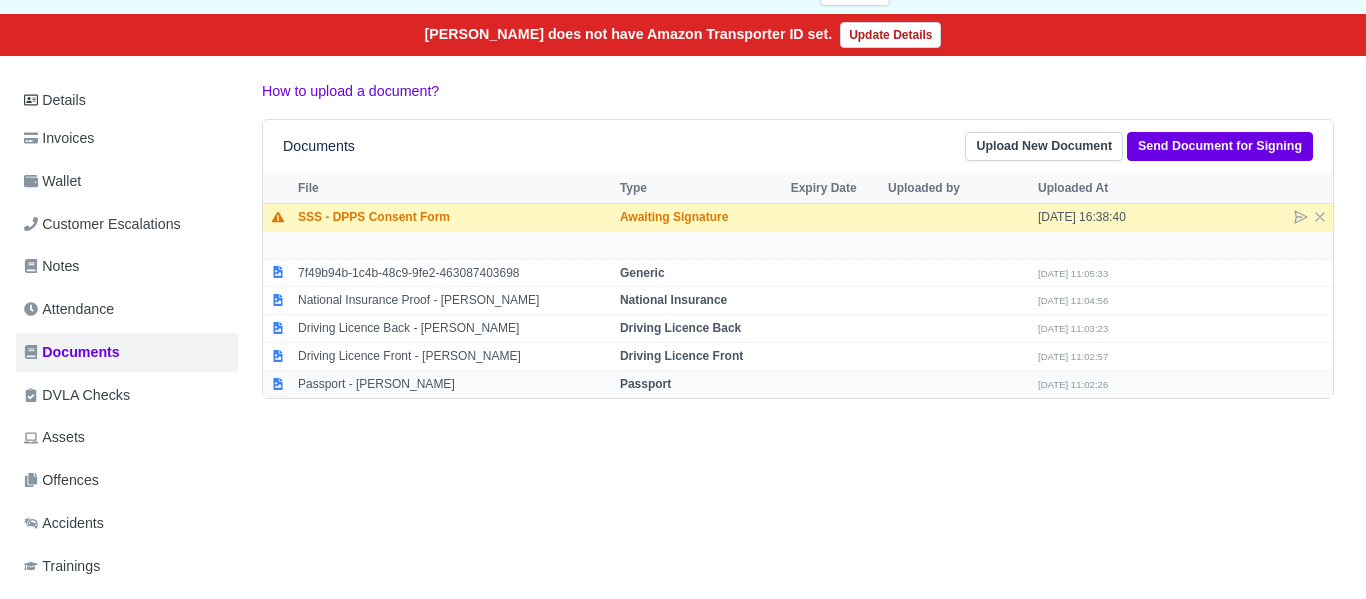 click on "Passport" at bounding box center (700, 383) 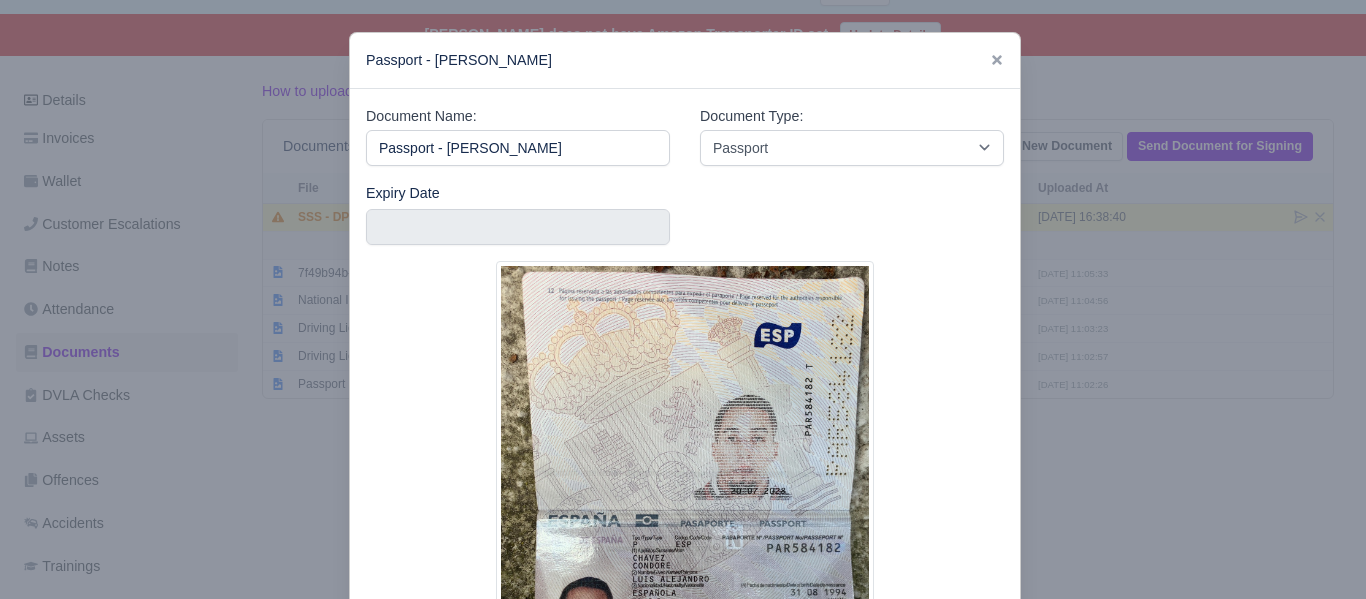 click at bounding box center [683, 299] 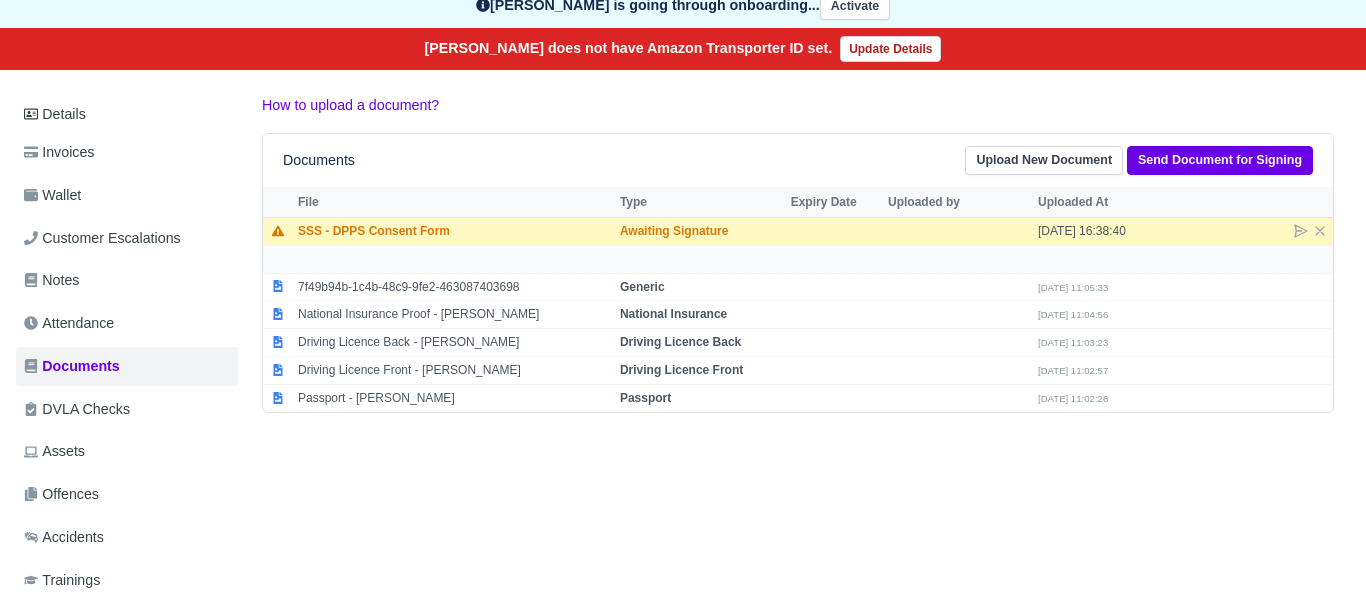scroll, scrollTop: 207, scrollLeft: 0, axis: vertical 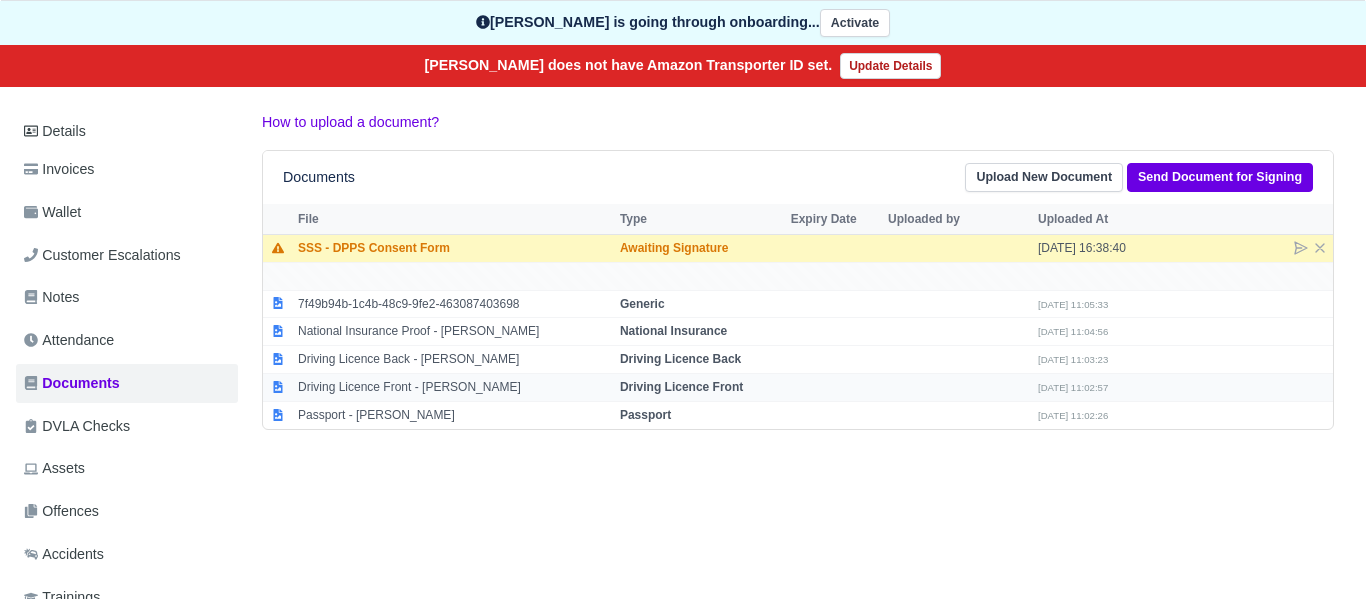 click on "Driving Licence Front" at bounding box center (681, 387) 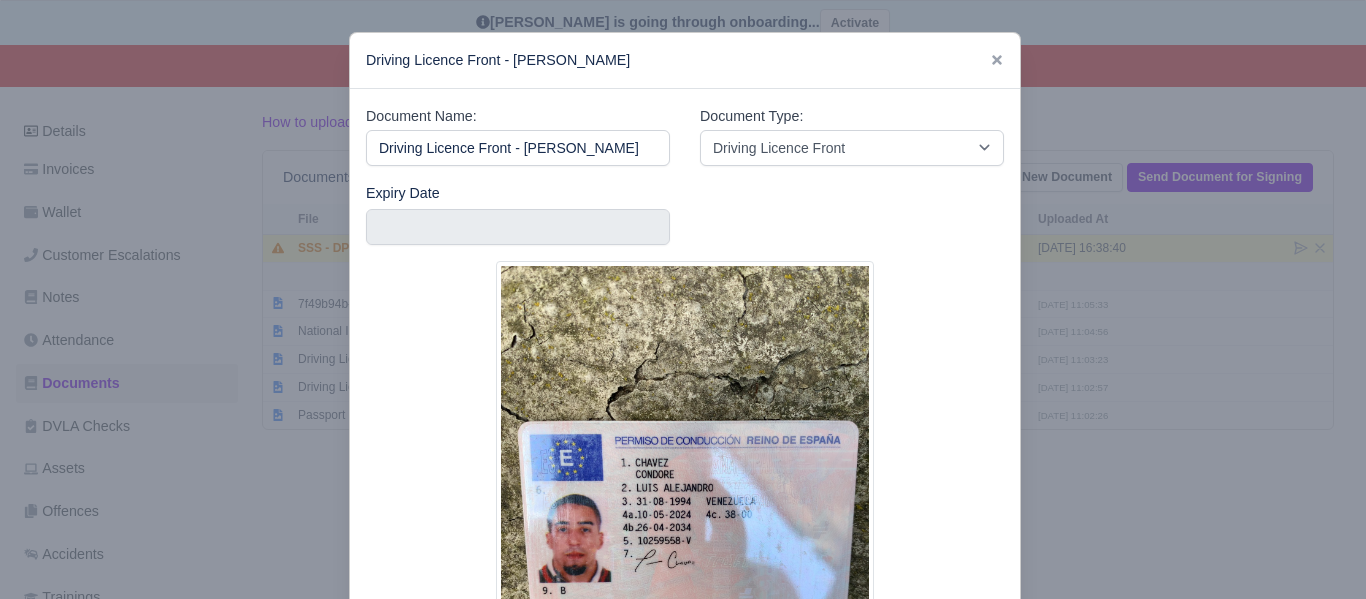 click at bounding box center [683, 299] 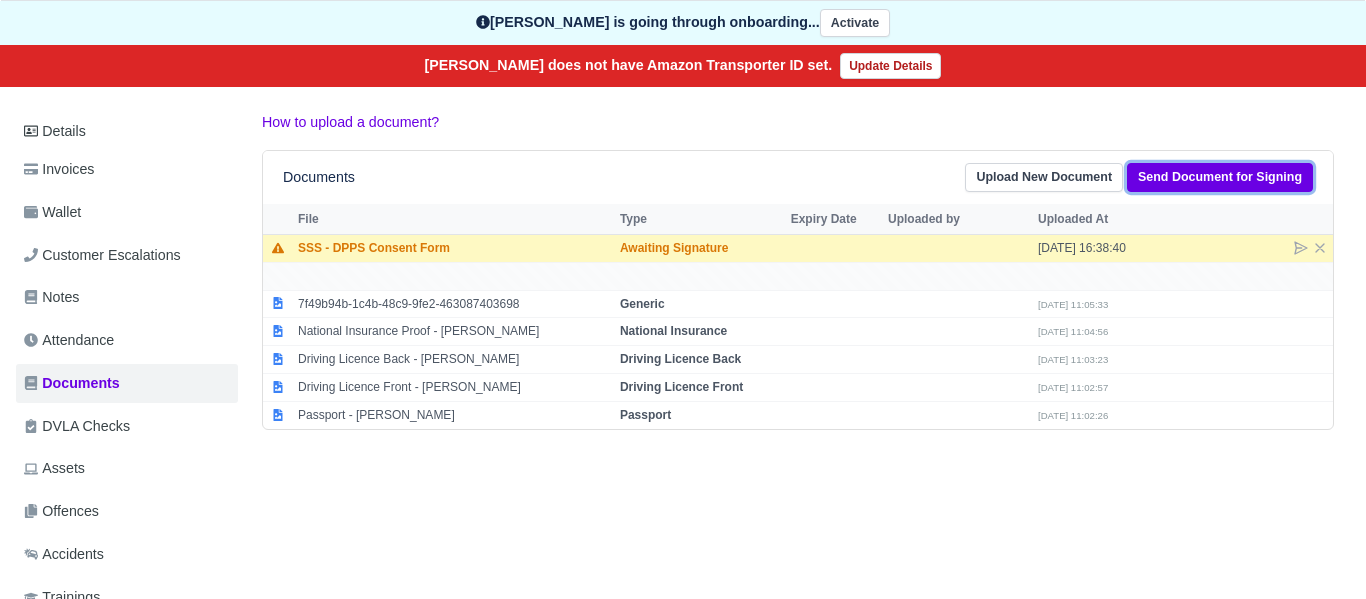 click on "Send Document for Signing" at bounding box center [1220, 177] 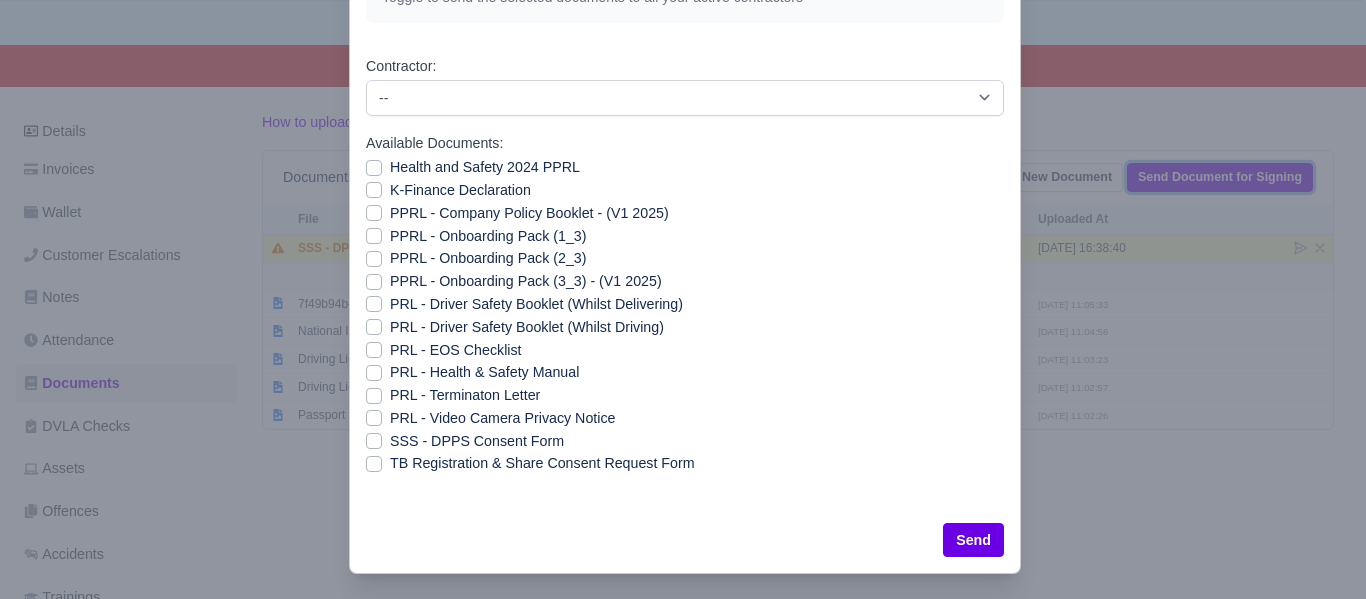 scroll, scrollTop: 160, scrollLeft: 0, axis: vertical 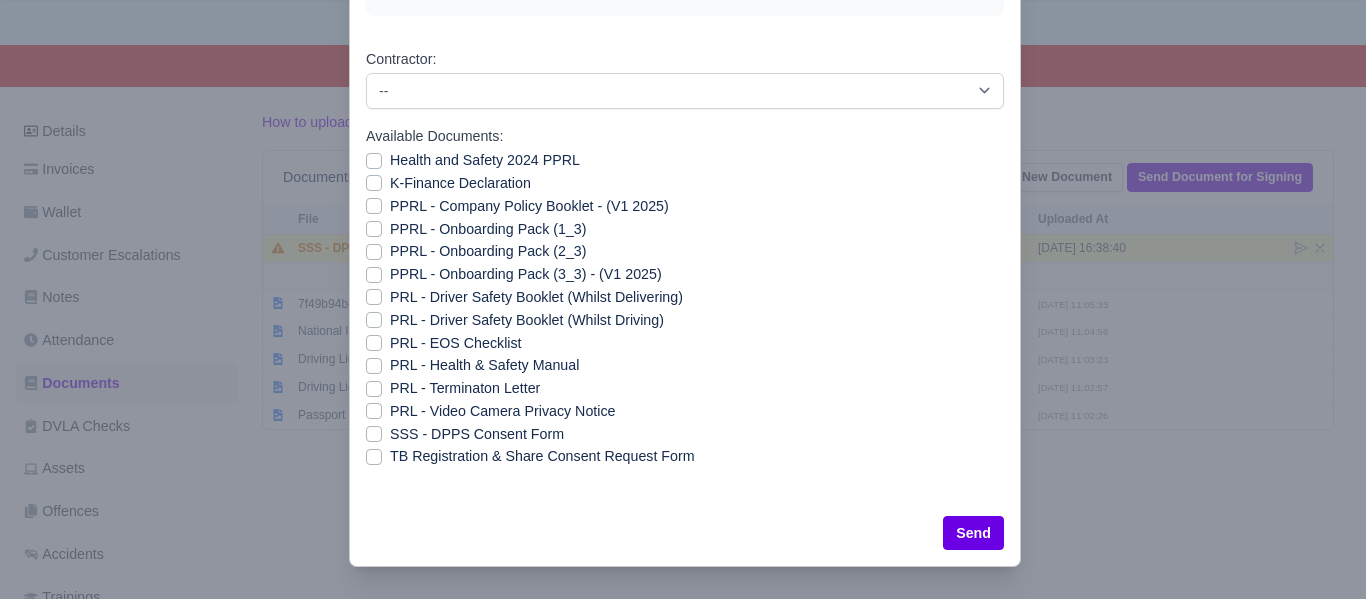 drag, startPoint x: 369, startPoint y: 160, endPoint x: 371, endPoint y: 172, distance: 12.165525 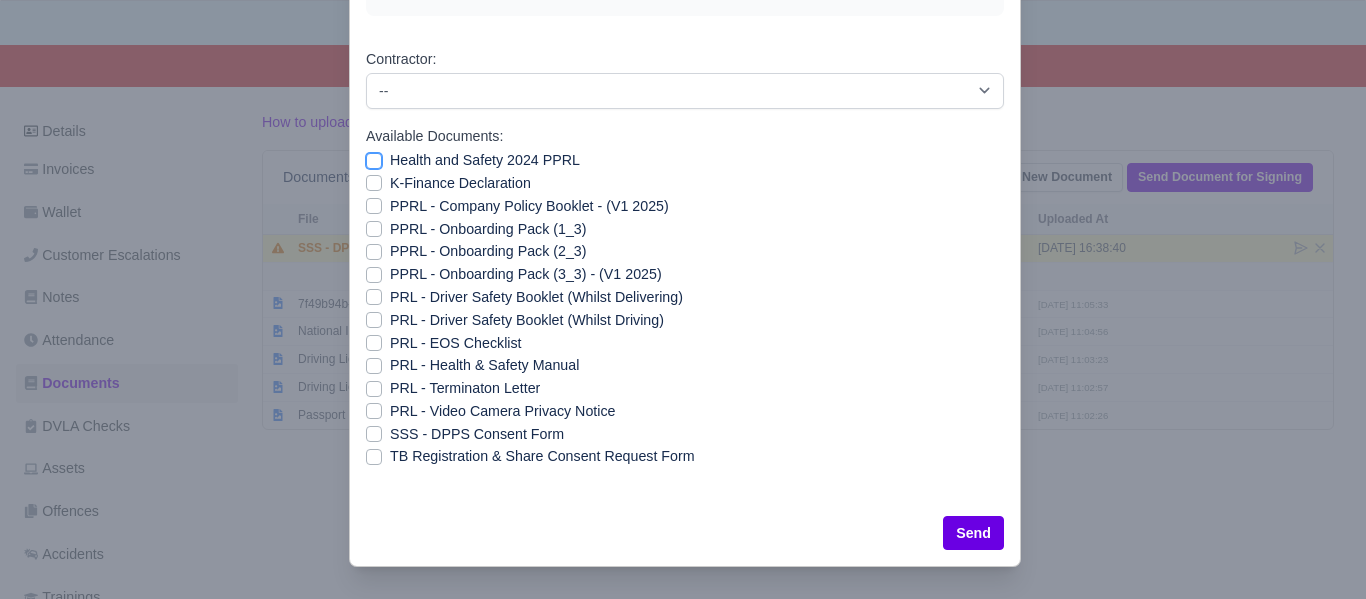 click on "Health and Safety 2024 PPRL" at bounding box center (374, 157) 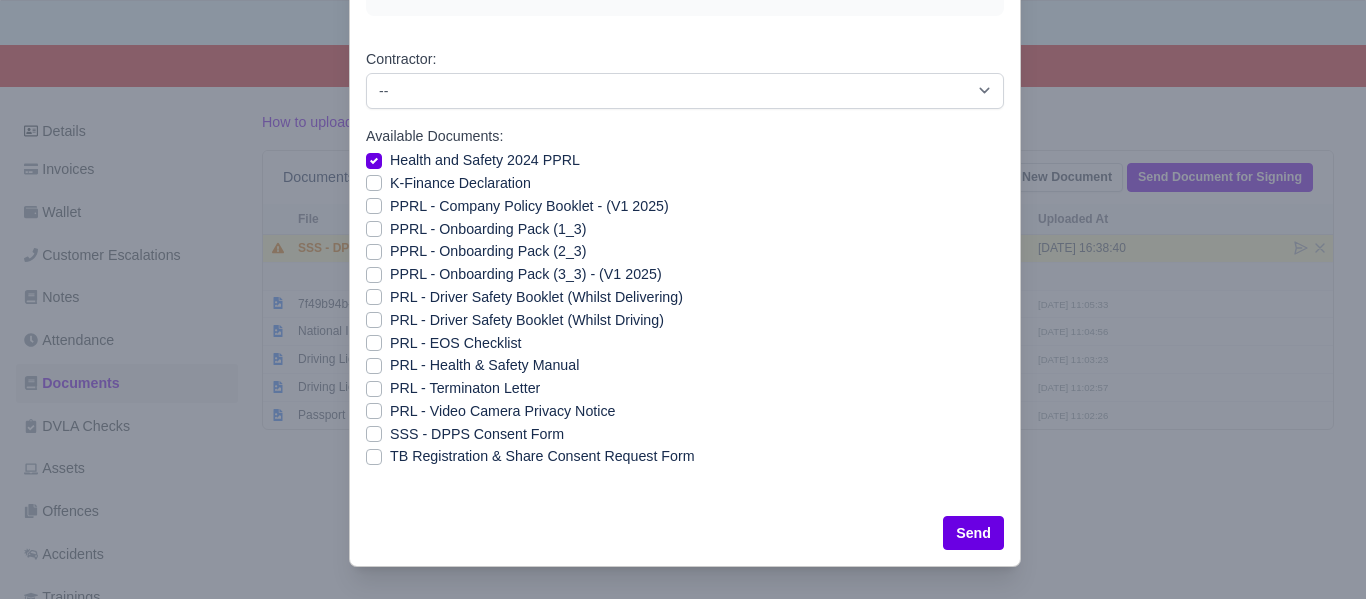 click on "K-Finance Declaration" at bounding box center (460, 183) 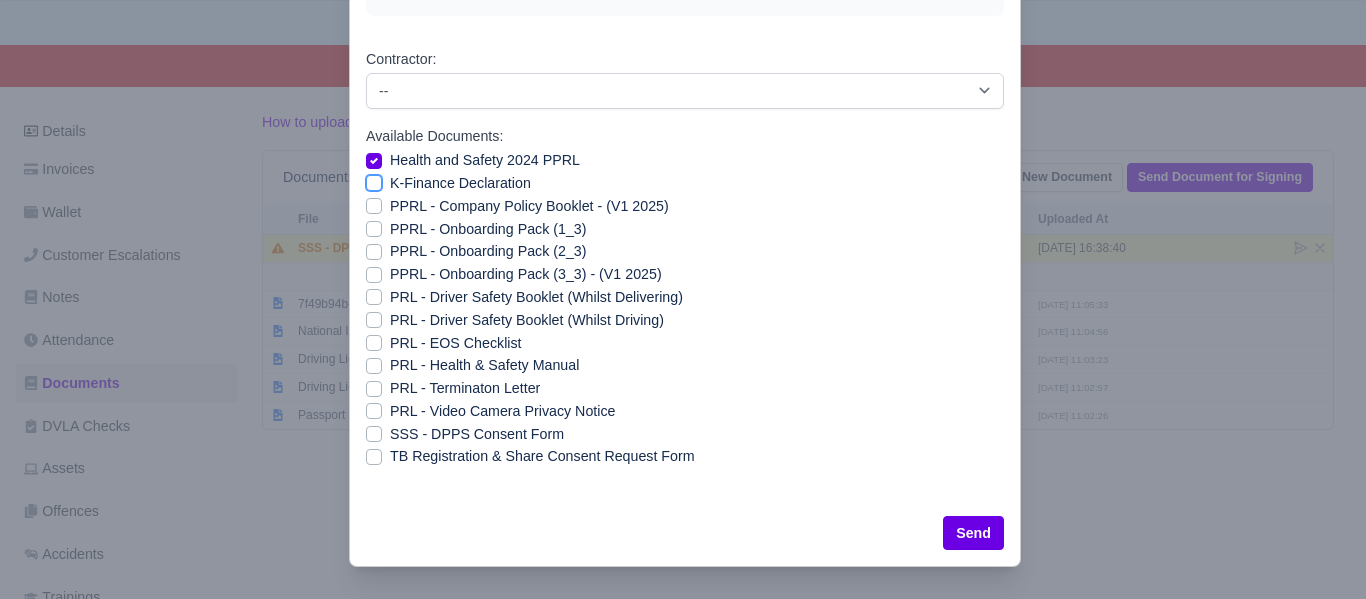click on "K-Finance Declaration" at bounding box center [374, 180] 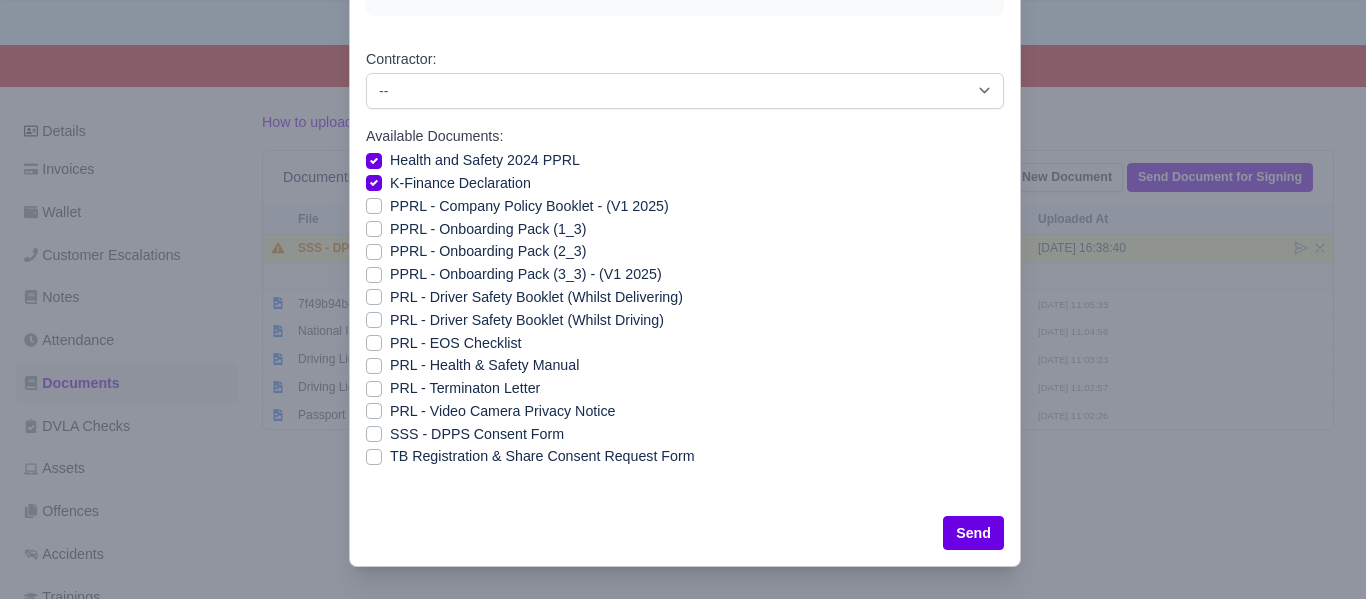 drag, startPoint x: 371, startPoint y: 206, endPoint x: 370, endPoint y: 228, distance: 22.022715 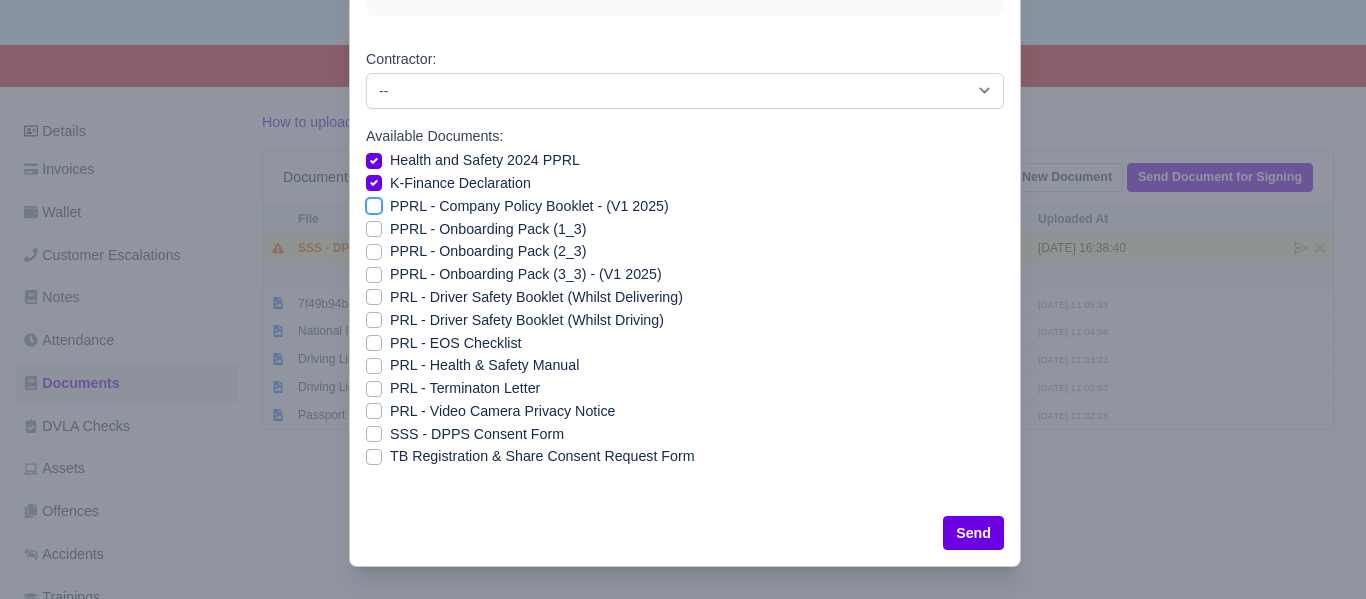click on "PPRL - Company Policy Booklet - (V1 2025)" at bounding box center (374, 203) 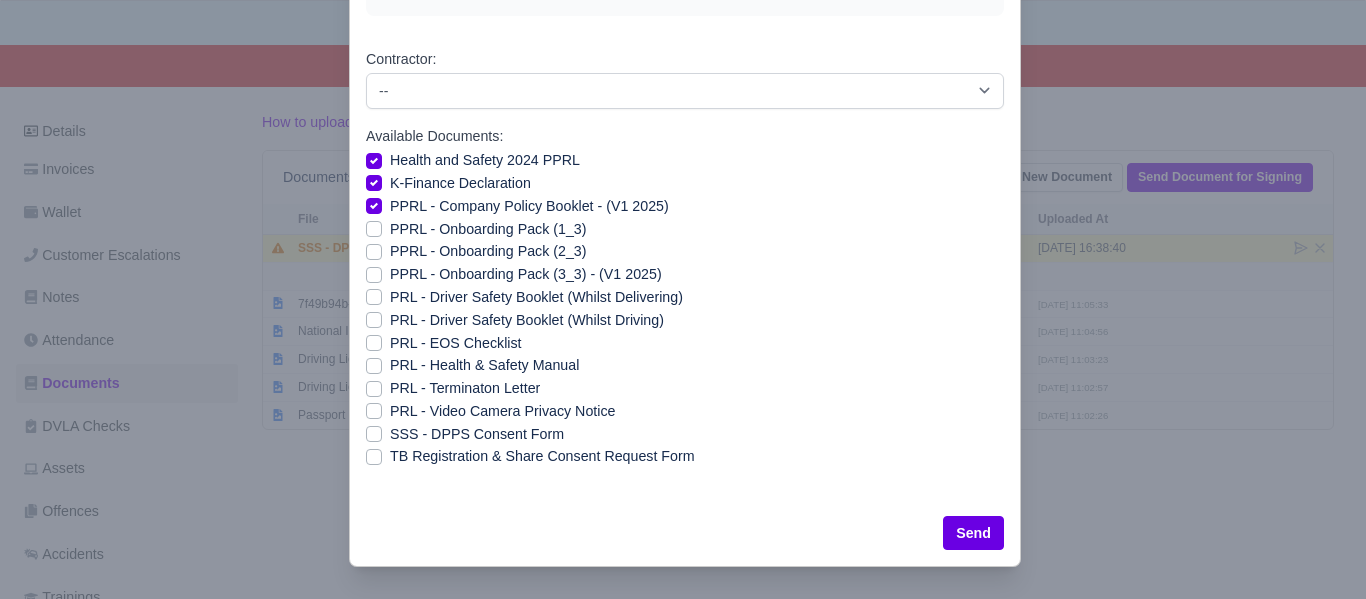 drag, startPoint x: 370, startPoint y: 230, endPoint x: 373, endPoint y: 249, distance: 19.235384 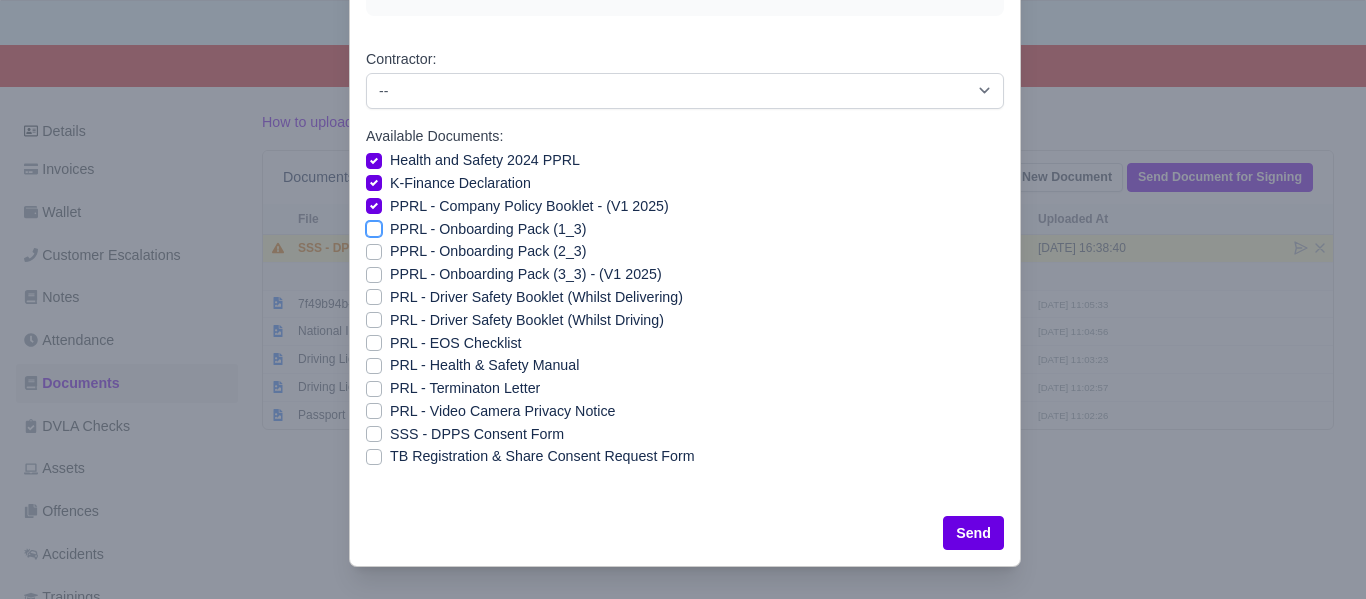 click on "PPRL - Onboarding Pack (1_3)" at bounding box center (374, 226) 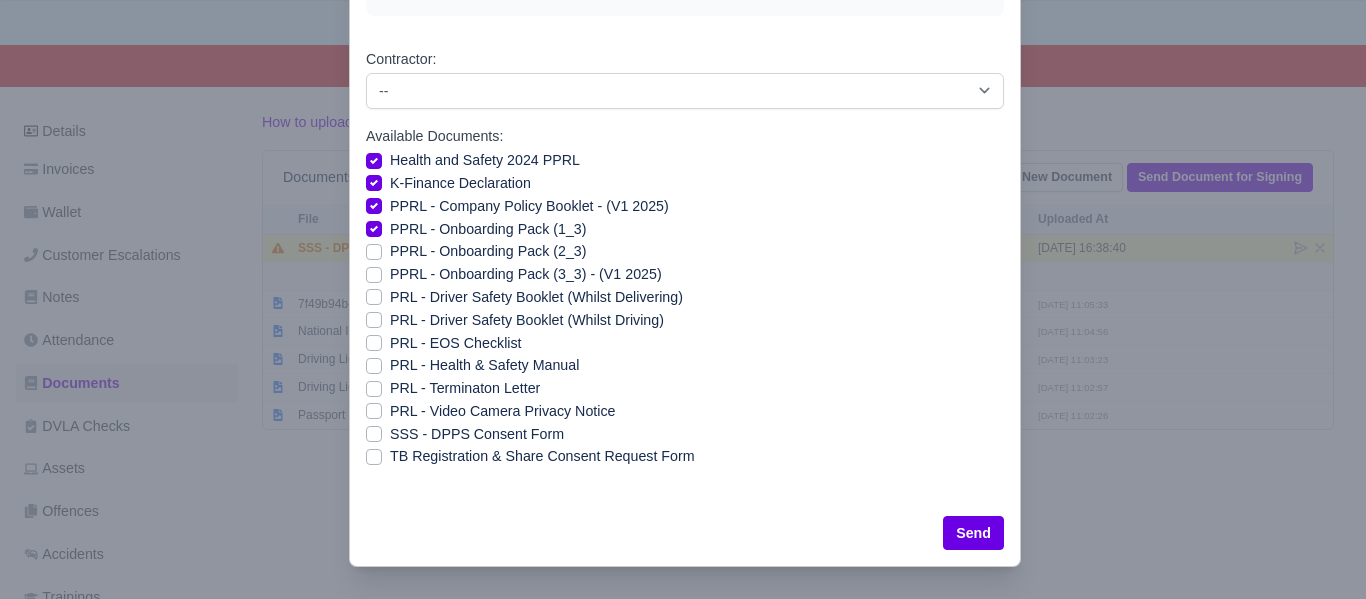 click on "PPRL - Onboarding Pack (2_3)" at bounding box center [488, 251] 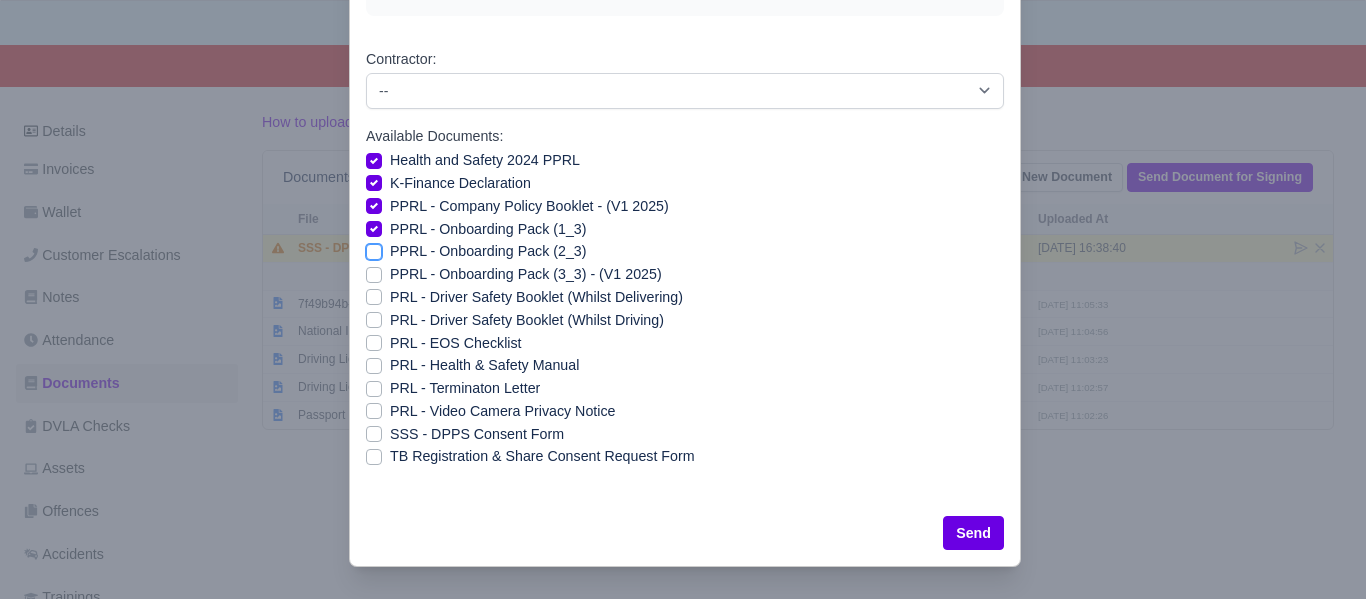 click on "PPRL - Onboarding Pack (2_3)" at bounding box center [374, 248] 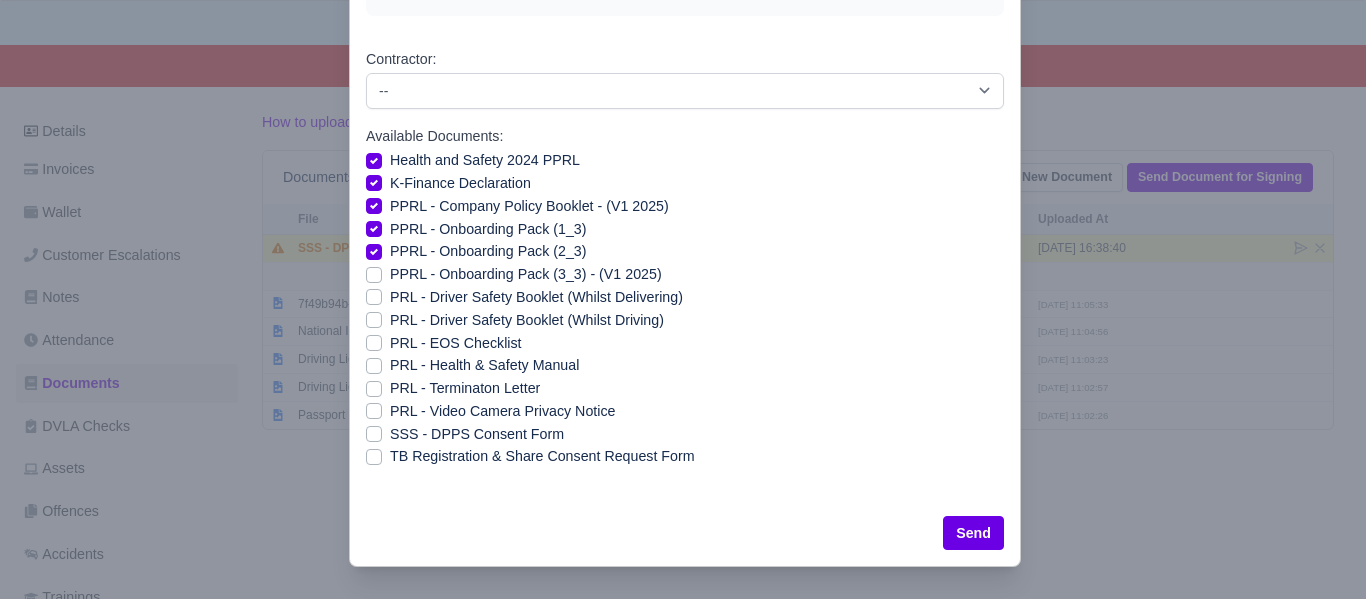 click on "PPRL - Onboarding Pack (3_3) - (V1 2025)" at bounding box center [526, 274] 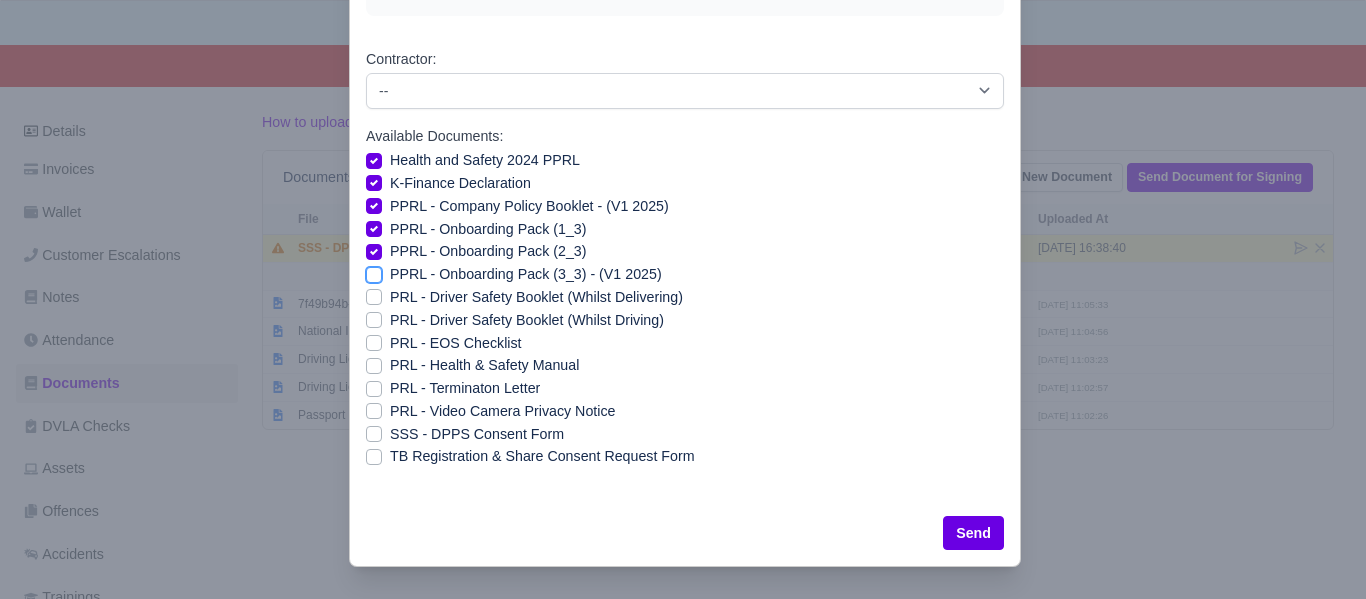 click on "PPRL - Onboarding Pack (3_3) - (V1 2025)" at bounding box center [374, 271] 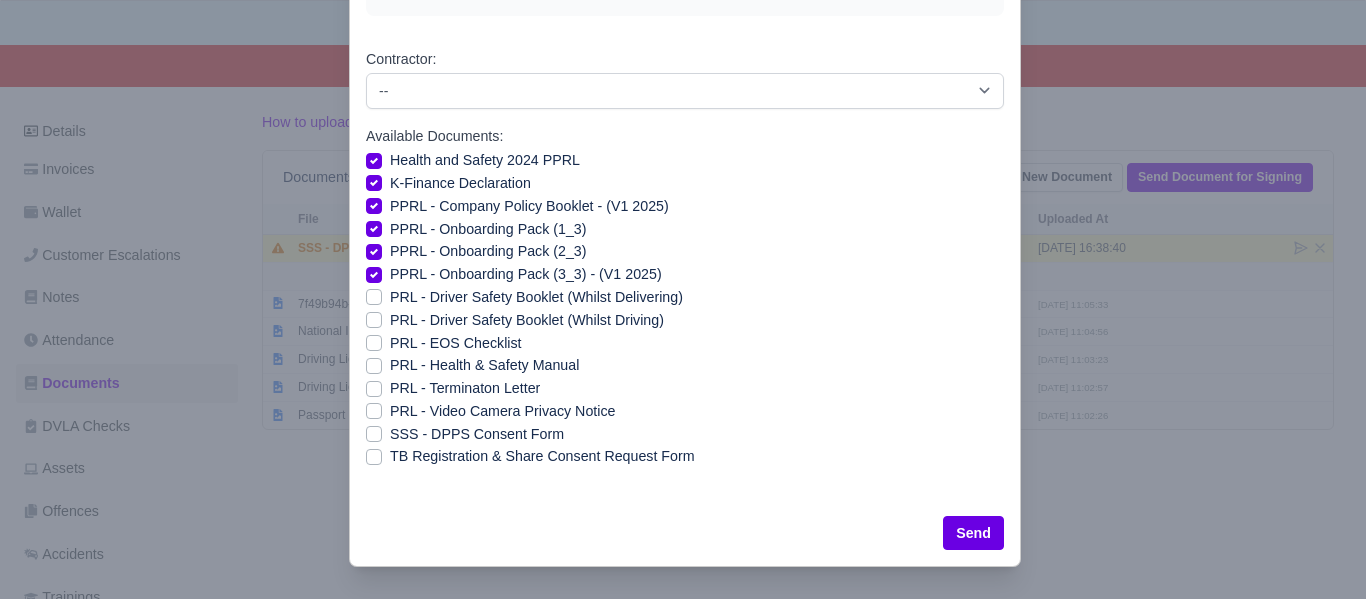 click on "PRL - Driver Safety Booklet (Whilst Delivering)" at bounding box center (536, 297) 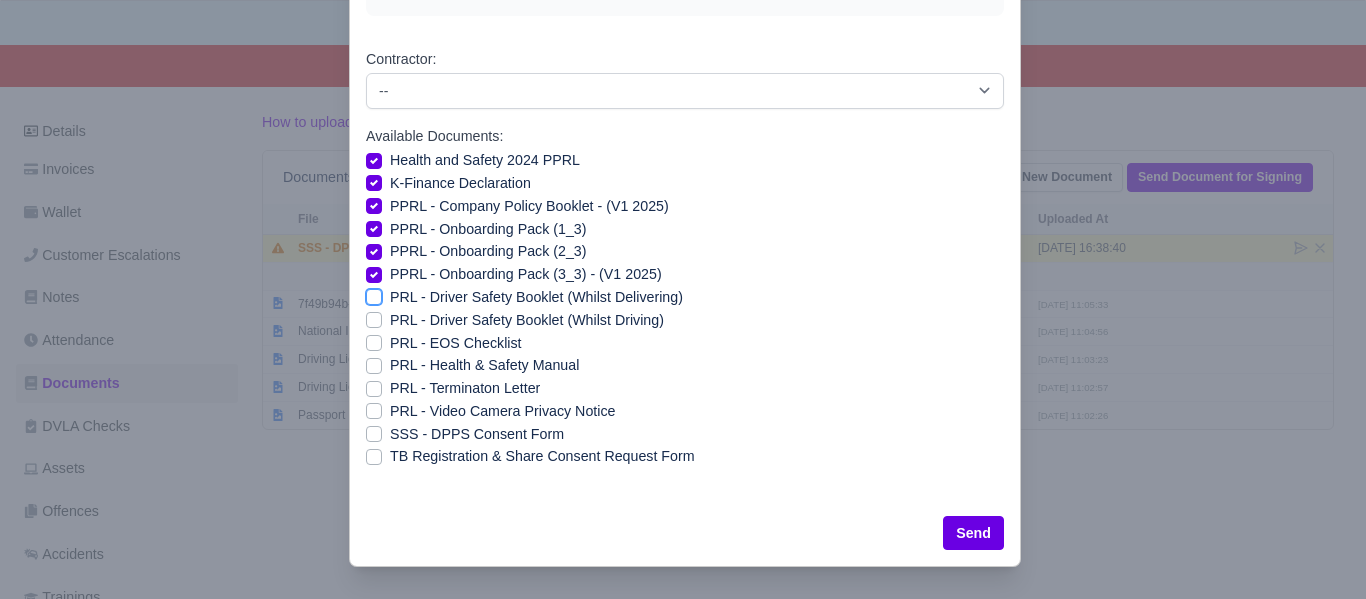 click on "PRL - Driver Safety Booklet (Whilst Delivering)" at bounding box center (374, 294) 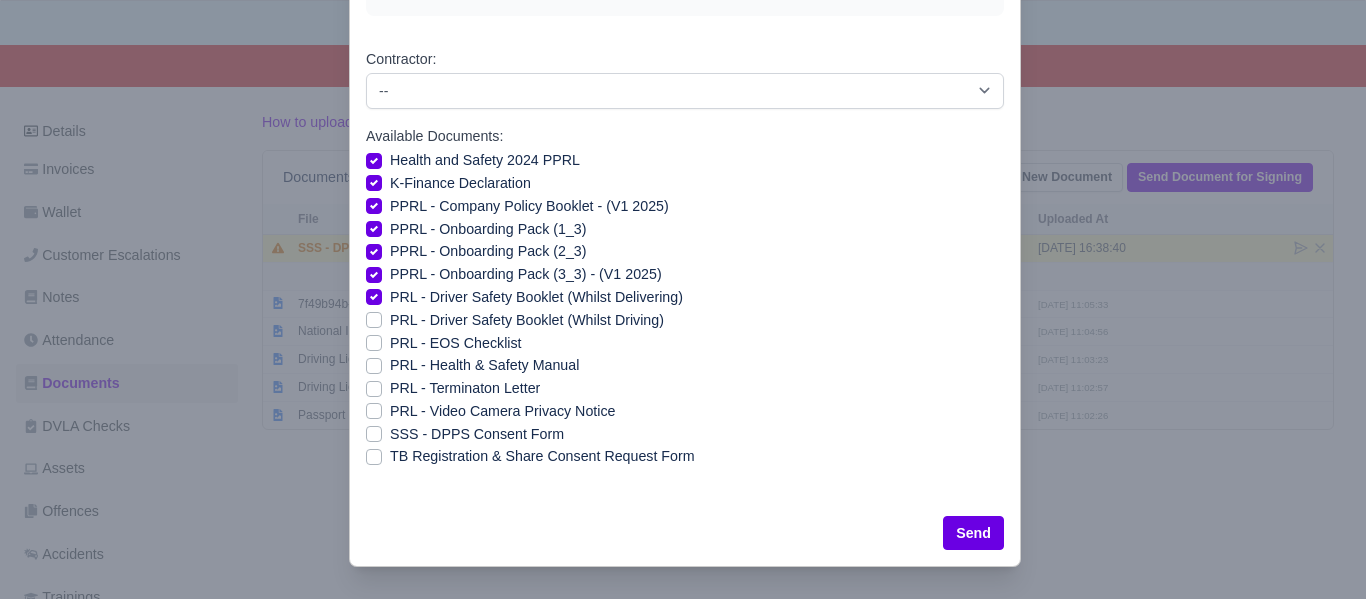 click on "PRL - Driver Safety Booklet (Whilst Driving)" at bounding box center [527, 320] 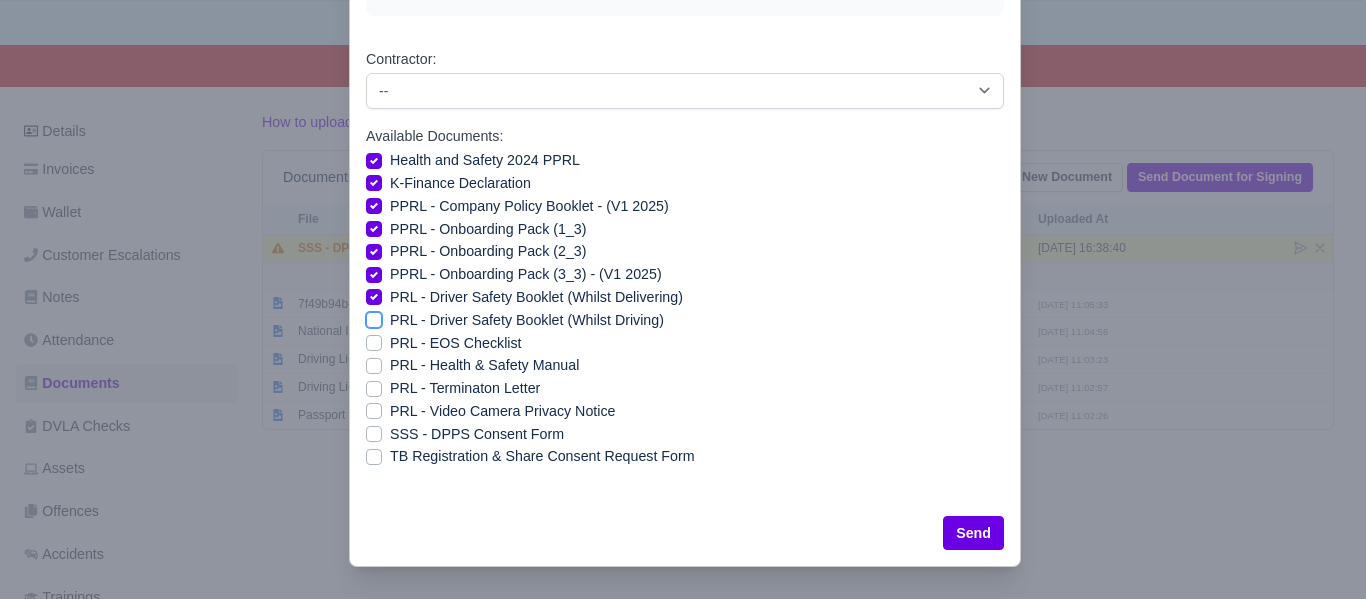 click on "PRL - Driver Safety Booklet (Whilst Driving)" at bounding box center (374, 317) 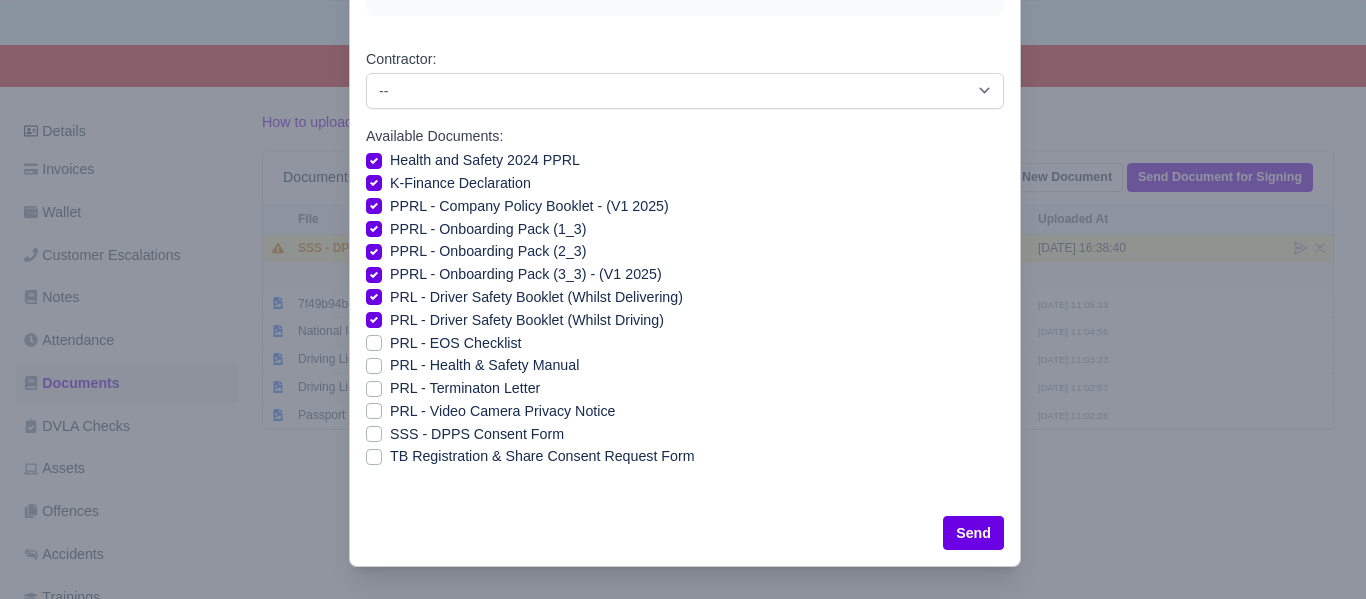 click on "PRL - Health & Safety Manual" at bounding box center [484, 365] 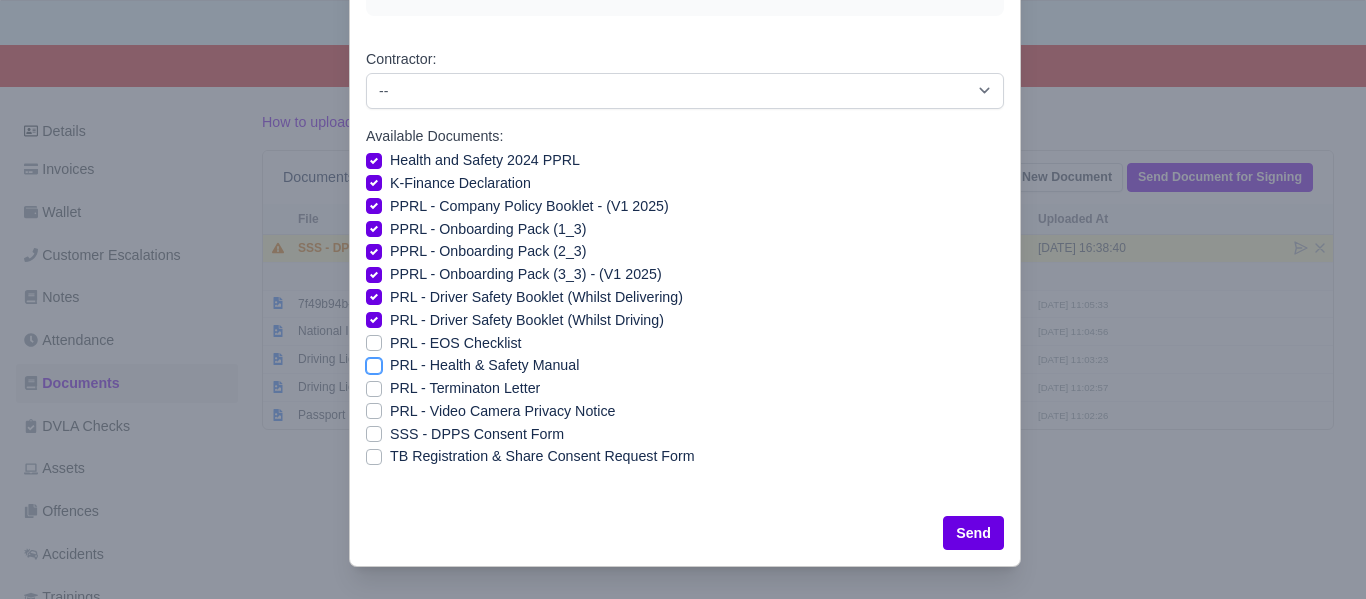 click on "PRL - Health & Safety Manual" at bounding box center (374, 362) 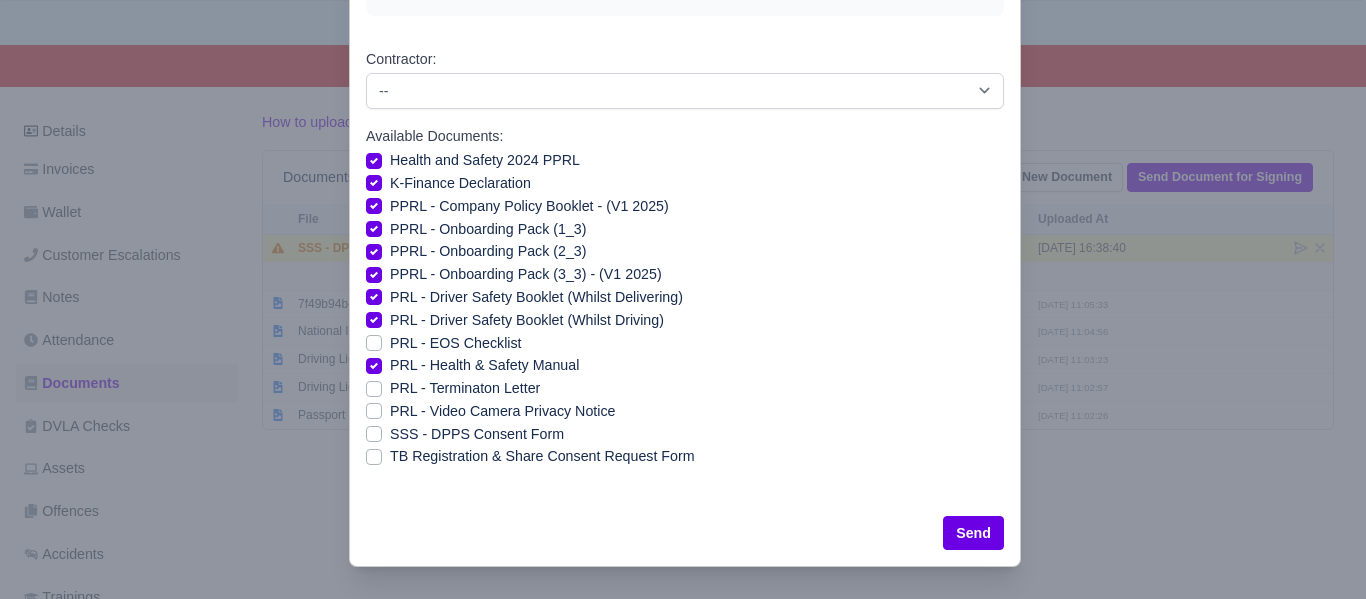 click on "PRL - Video Camera Privacy Notice" at bounding box center [502, 411] 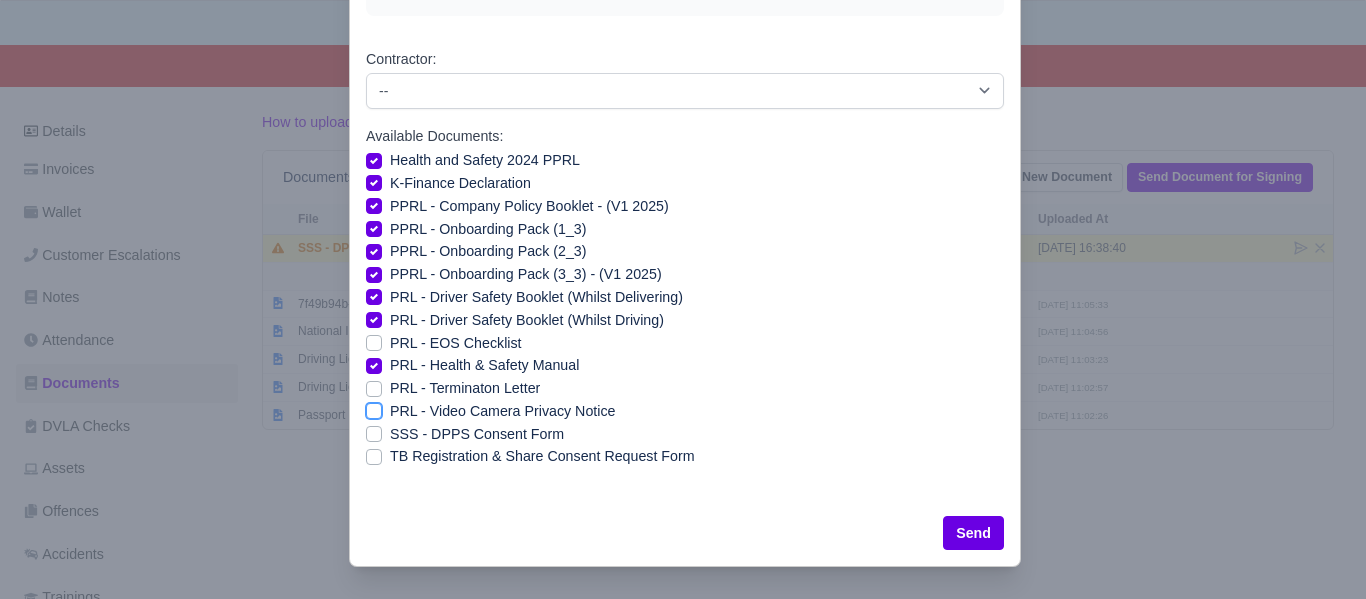 click on "PRL - Video Camera Privacy Notice" at bounding box center [374, 408] 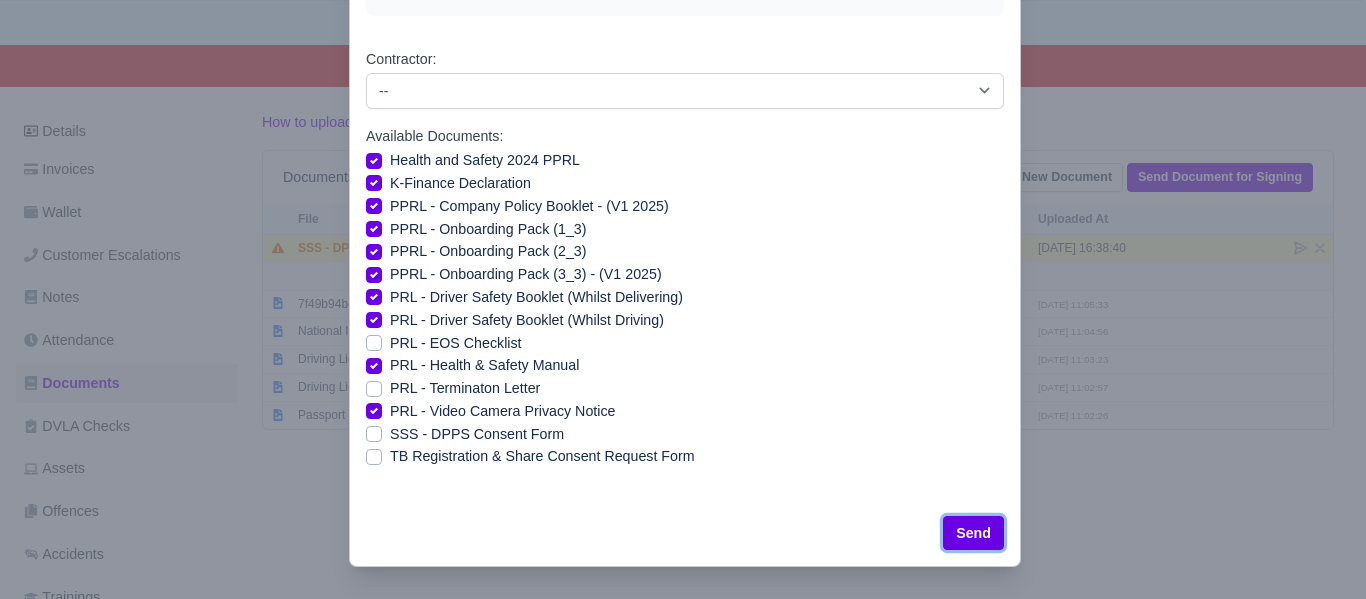 click on "Send" at bounding box center (973, 533) 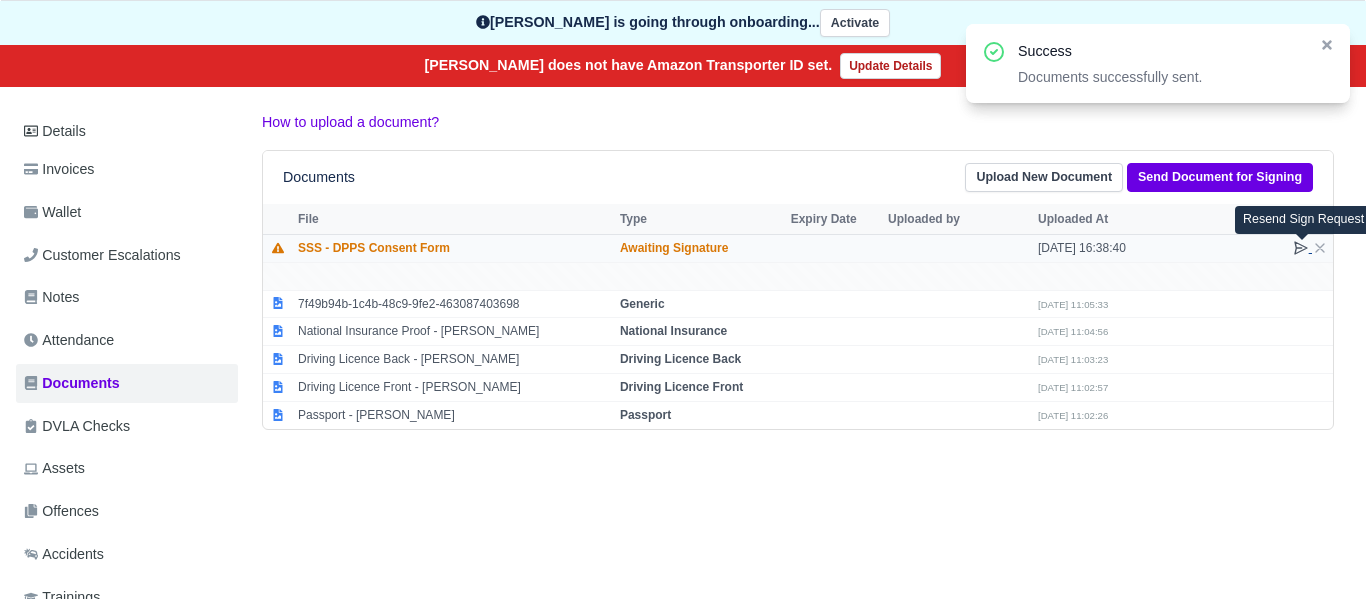 click 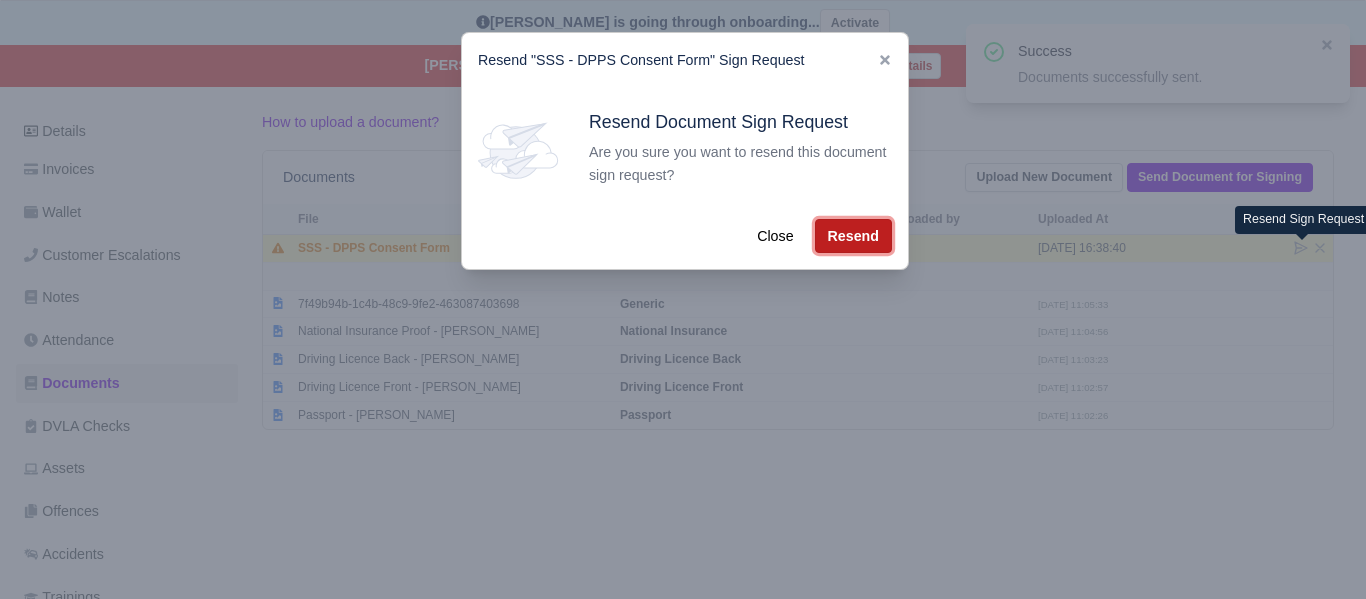 click on "Resend" at bounding box center [853, 236] 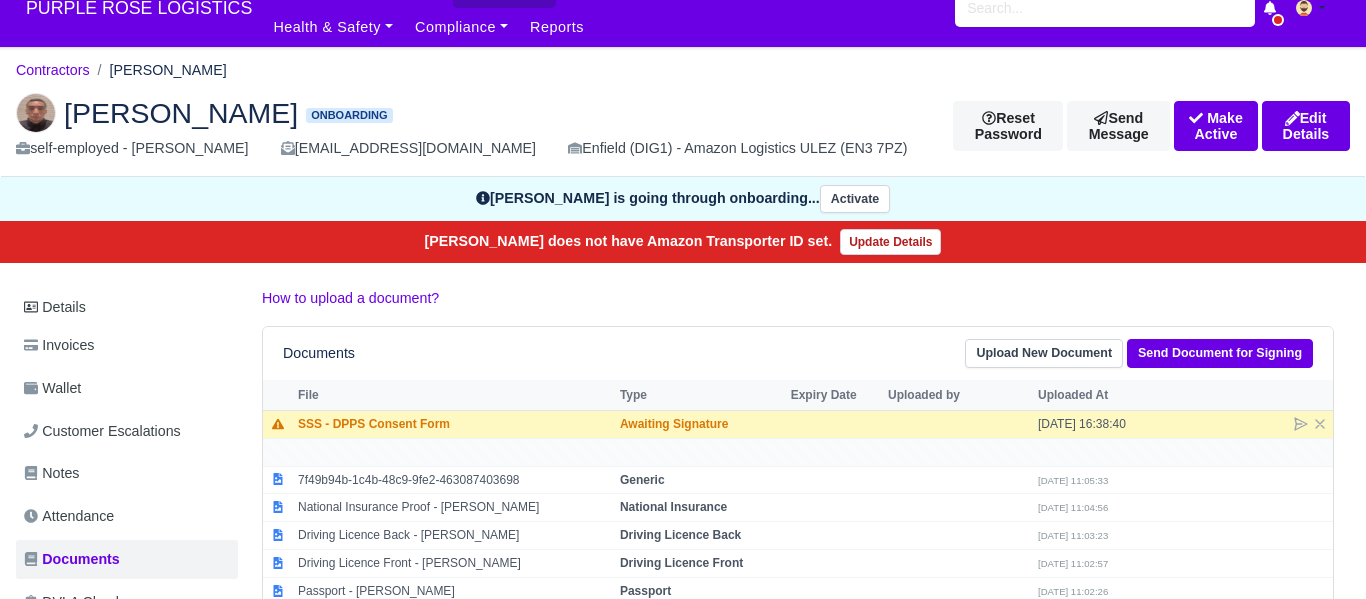 scroll, scrollTop: 20, scrollLeft: 0, axis: vertical 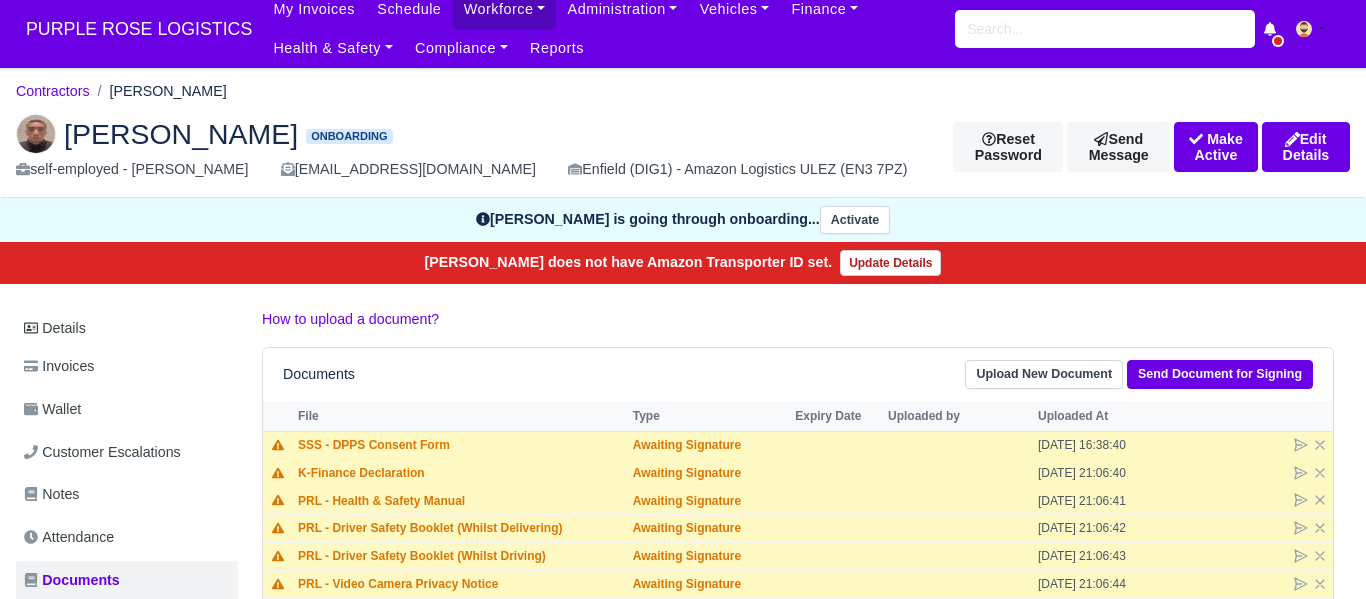 click on "Luis Chavez
Onboarding
self-employed  - Luis Chavez
luischavezcondore@hotmail.com
Enfield (DIG1) - Amazon Logistics ULEZ (EN3 7PZ)
Reset Password
Send Message
Make Active
Edit Details" at bounding box center (683, 148) 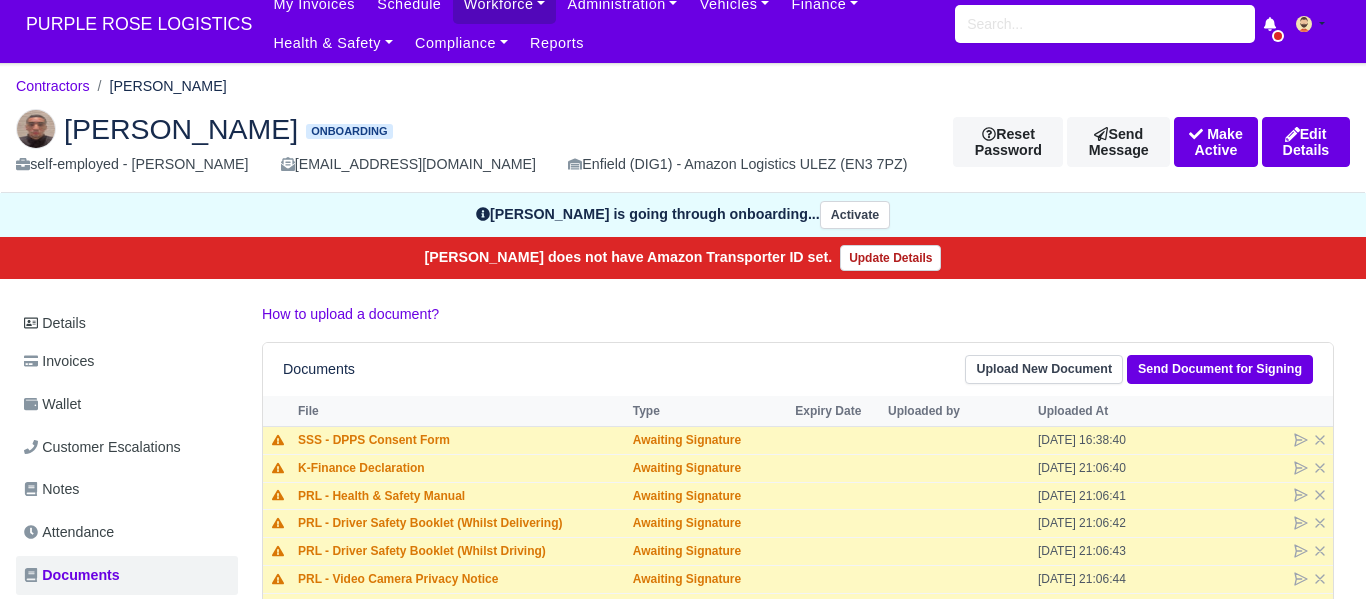 scroll, scrollTop: 10, scrollLeft: 0, axis: vertical 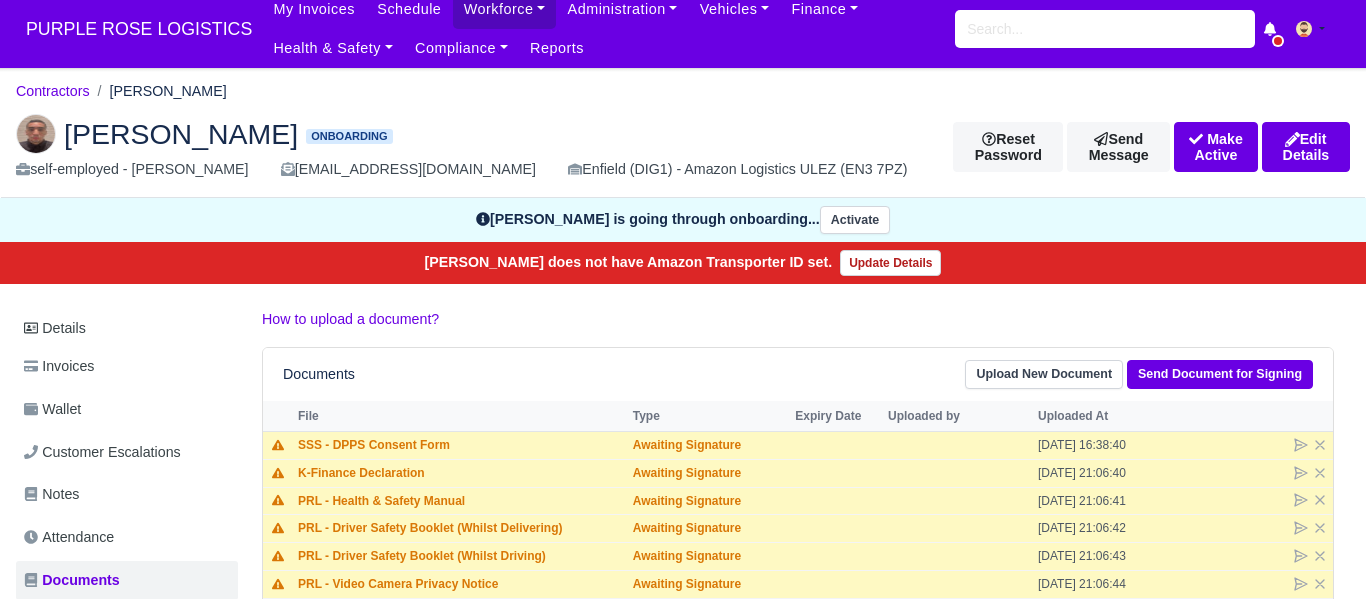 click on "Contractors
Luis Chavez" at bounding box center (683, 91) 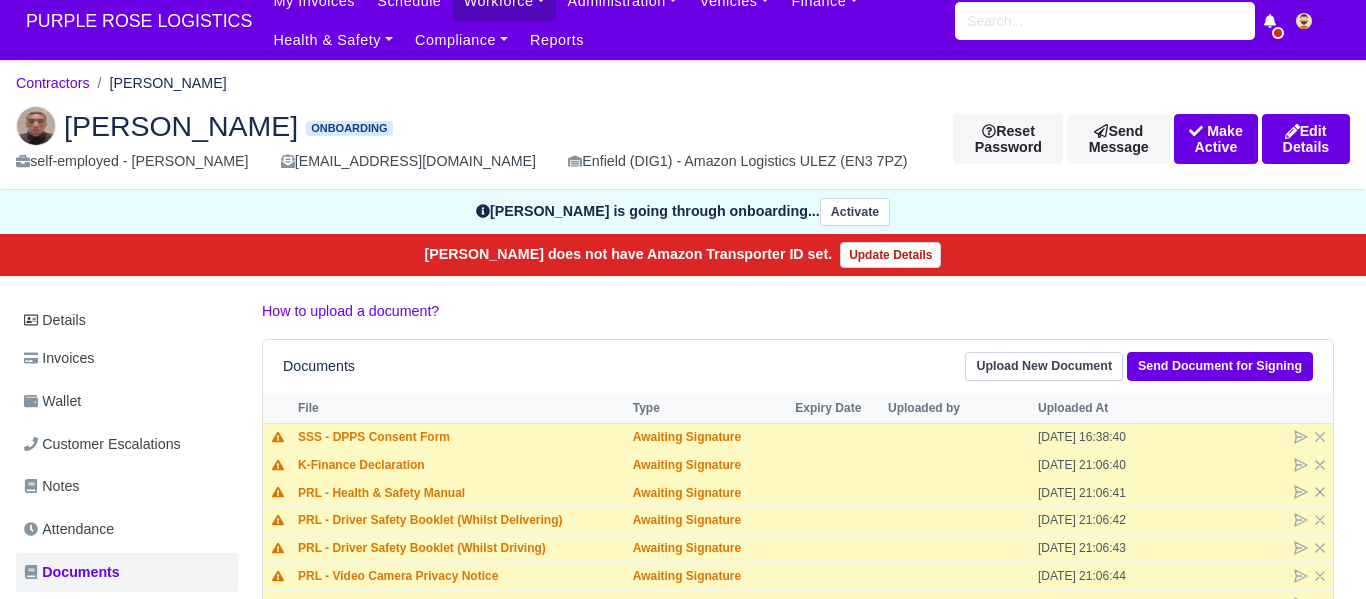 scroll, scrollTop: 20, scrollLeft: 0, axis: vertical 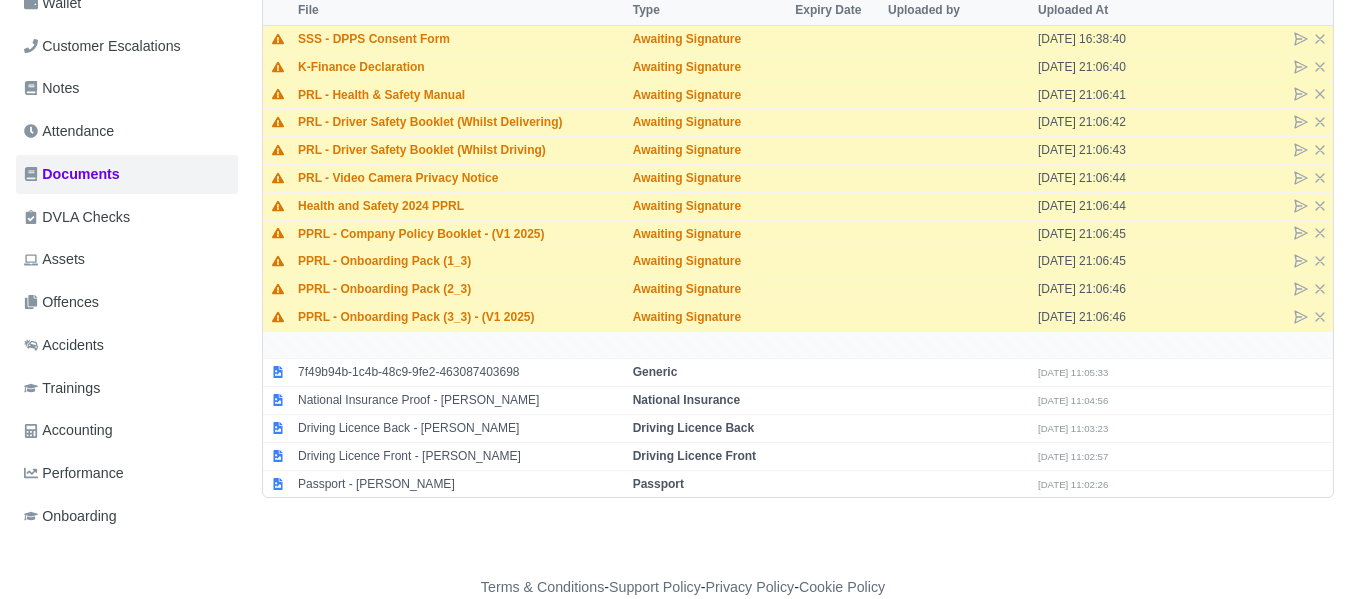 click on "PURPLE ROSE LOGISTICS
My Invoices Schedule Workforce Manpower Expiring Documents Leave Requests Daily Attendance Daily Timesheet Onboardings Feedback Administration Depots Operating Centres Management Schedule Tasks Tasks Metrics Vehicles Fleet Schedule Rental Agreements Today's Inspections Forms Customers Offences Incidents Service Entries Renewal Dates Vehicle Groups Fleet Insurance B2B Contractors Finance Invoices Disputes Payment Types Service Types Assets Credit Instalments Bulk Payment Custom Invoices External Accounting Health & Safety Vehicle Inspections Support Portal Incidents Compliance Compliance Dashboard E-Sign Documents Communication Center Trainings Reports" at bounding box center [683, -117] 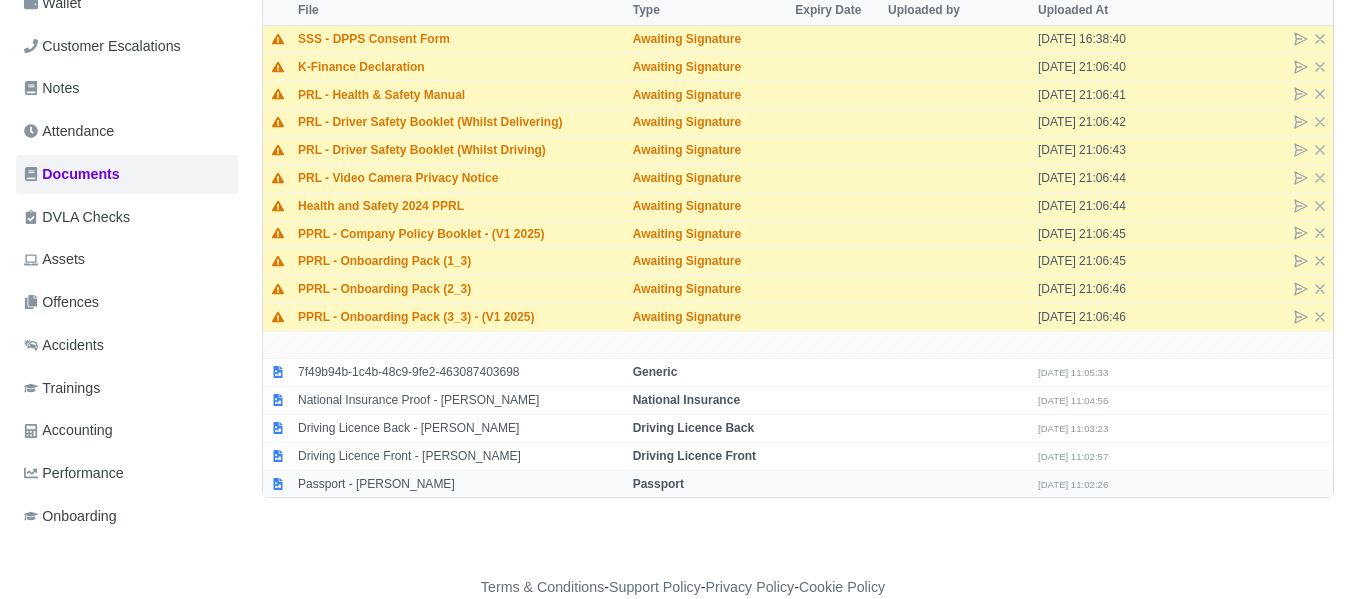 click on "Passport" at bounding box center (658, 484) 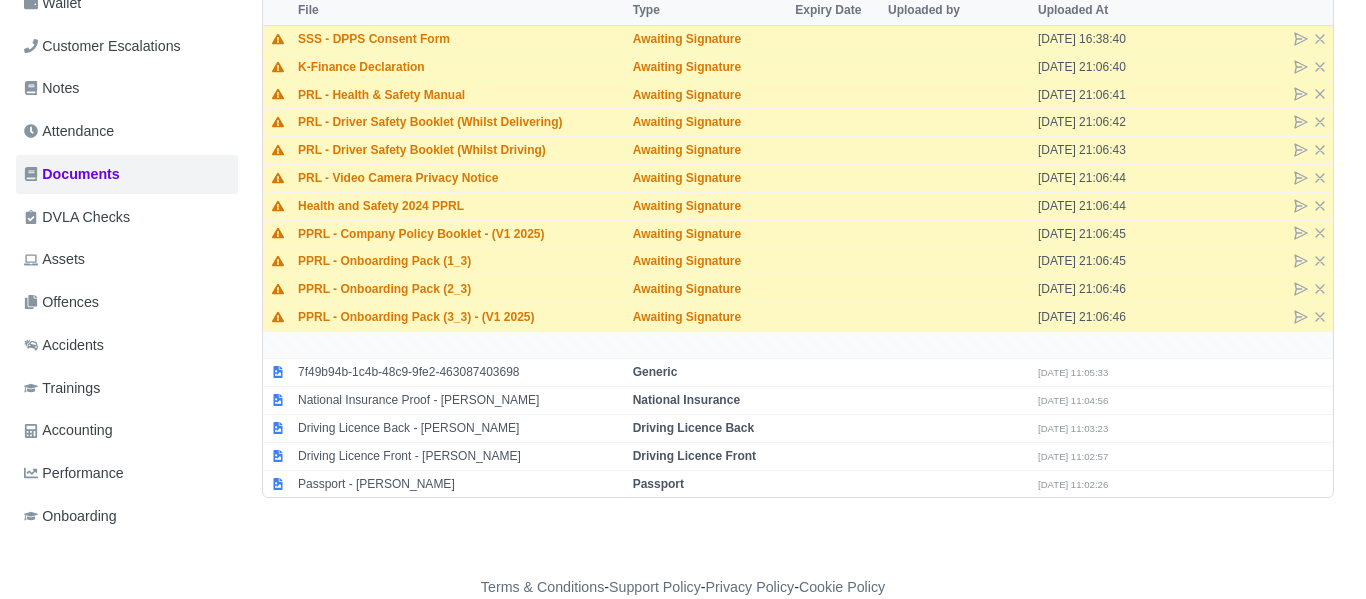 select on "passport" 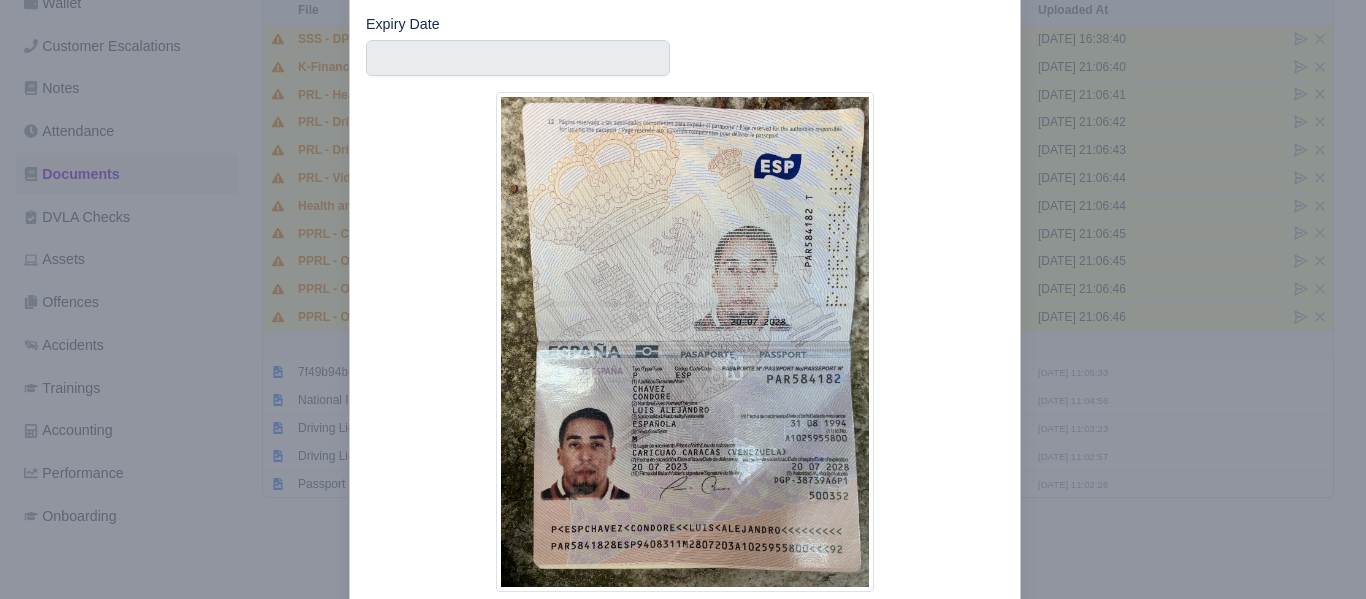 scroll, scrollTop: 176, scrollLeft: 0, axis: vertical 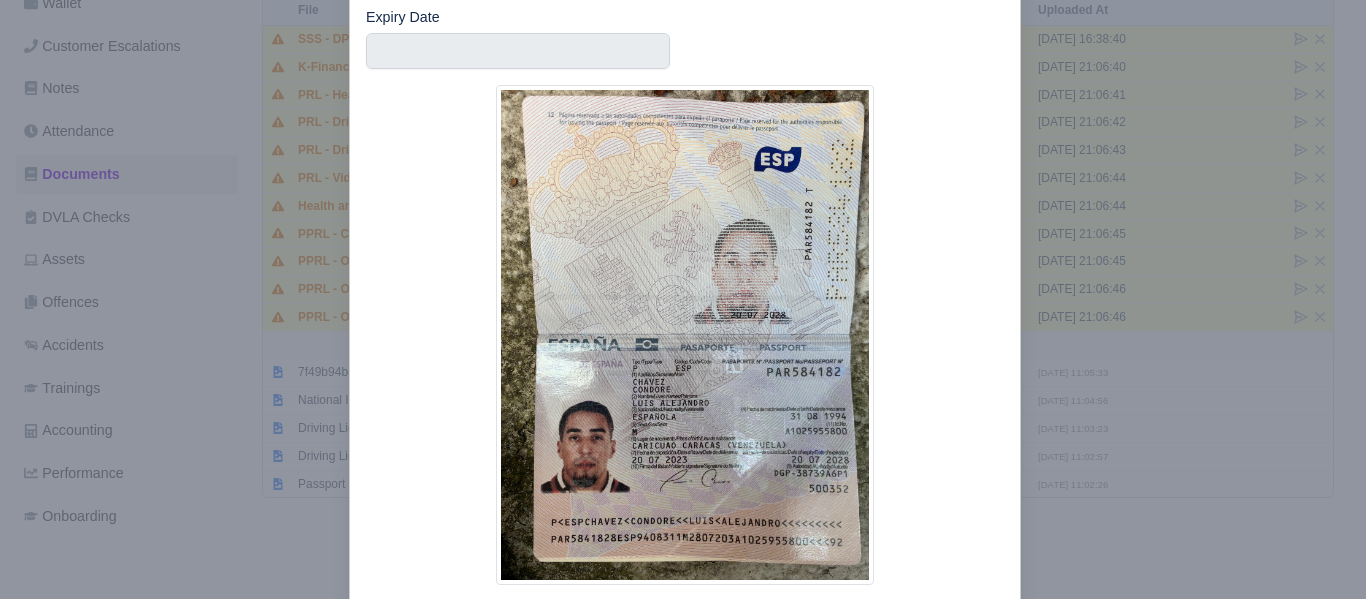 click at bounding box center (683, 299) 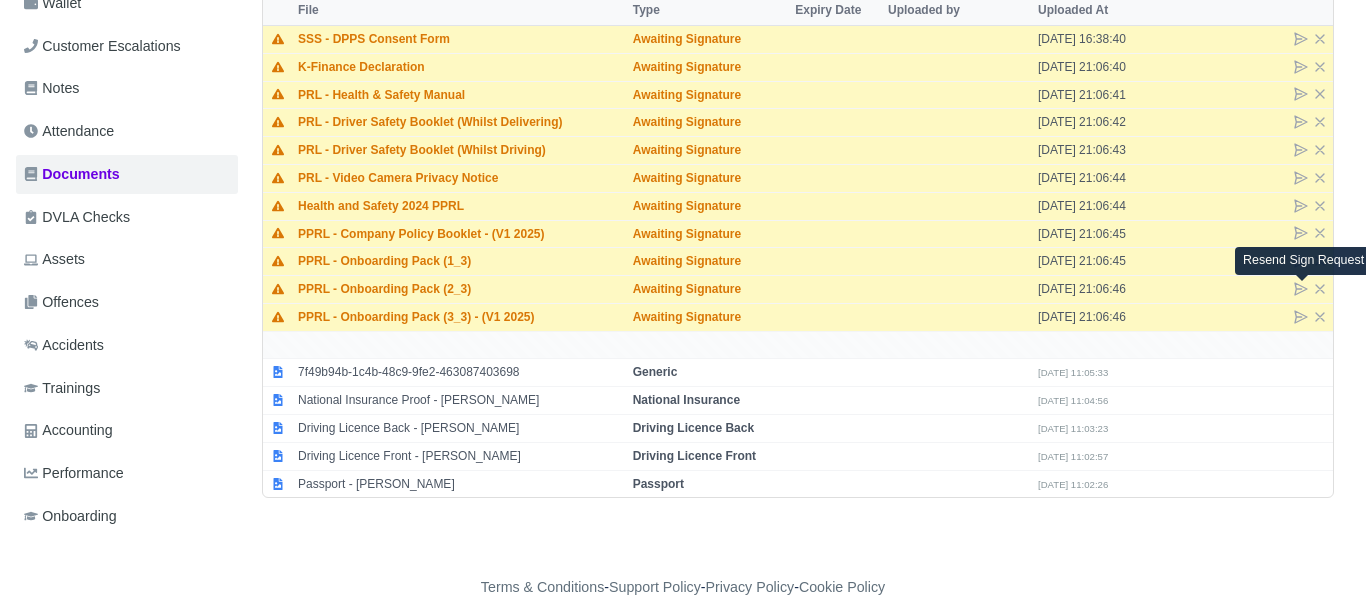 scroll, scrollTop: 406, scrollLeft: 0, axis: vertical 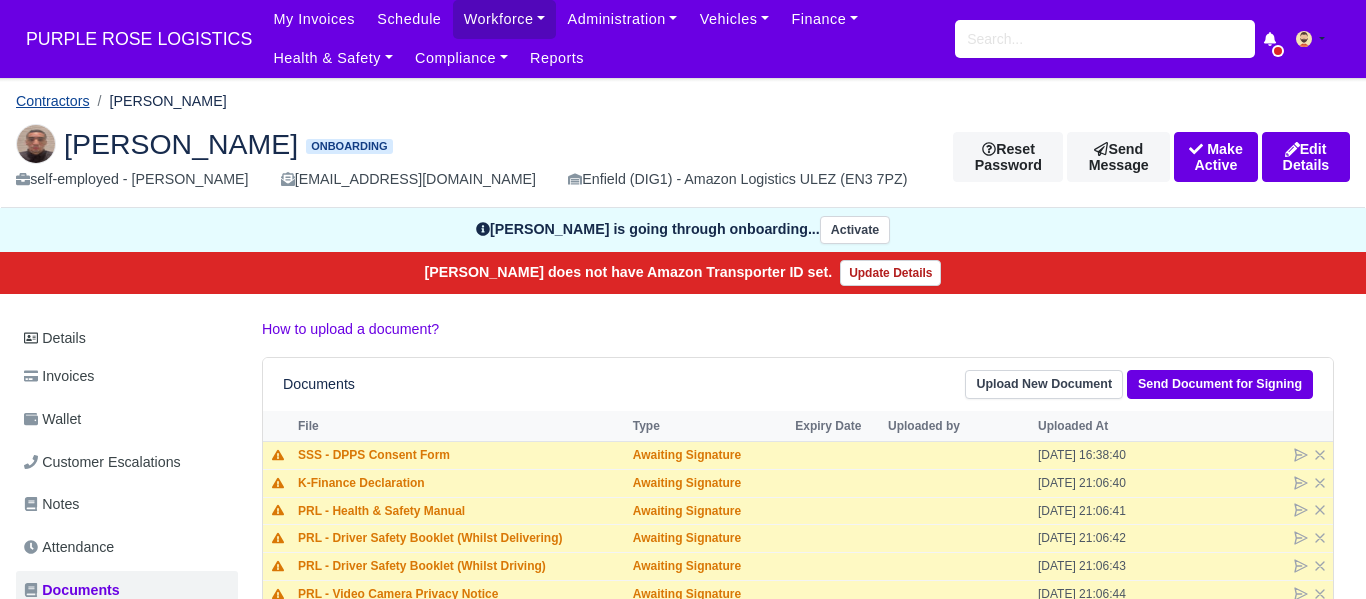 click on "Contractors" at bounding box center (53, 101) 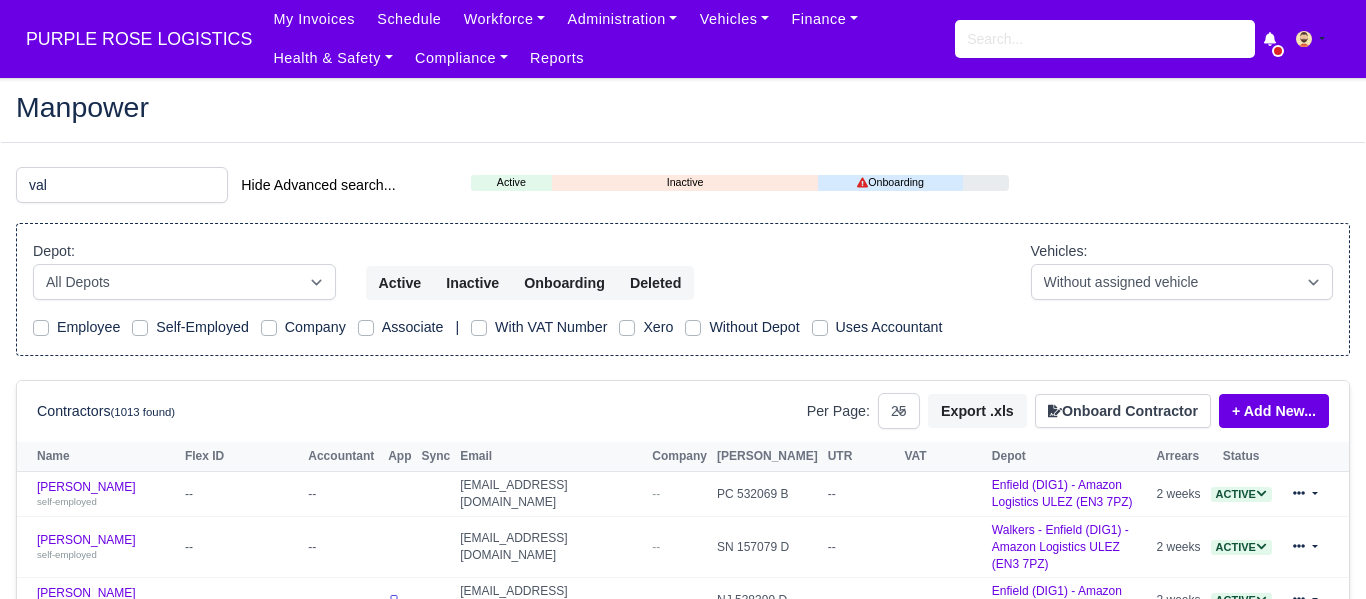 select on "25" 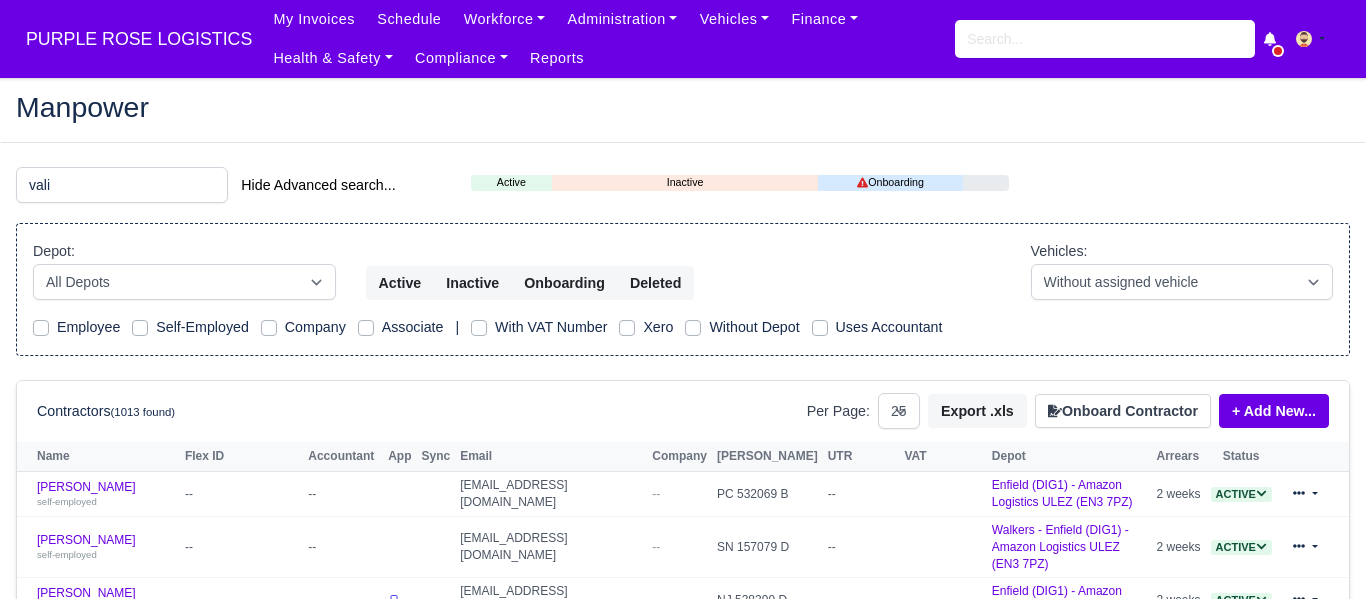 scroll, scrollTop: 0, scrollLeft: 0, axis: both 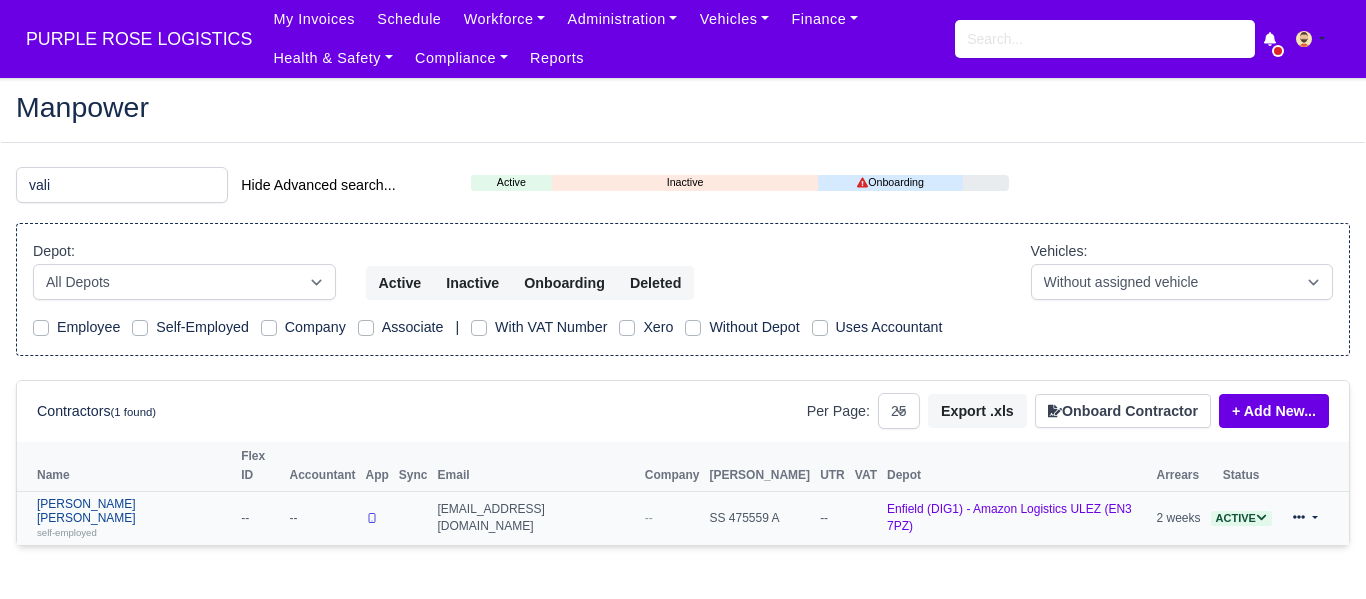 type on "vali" 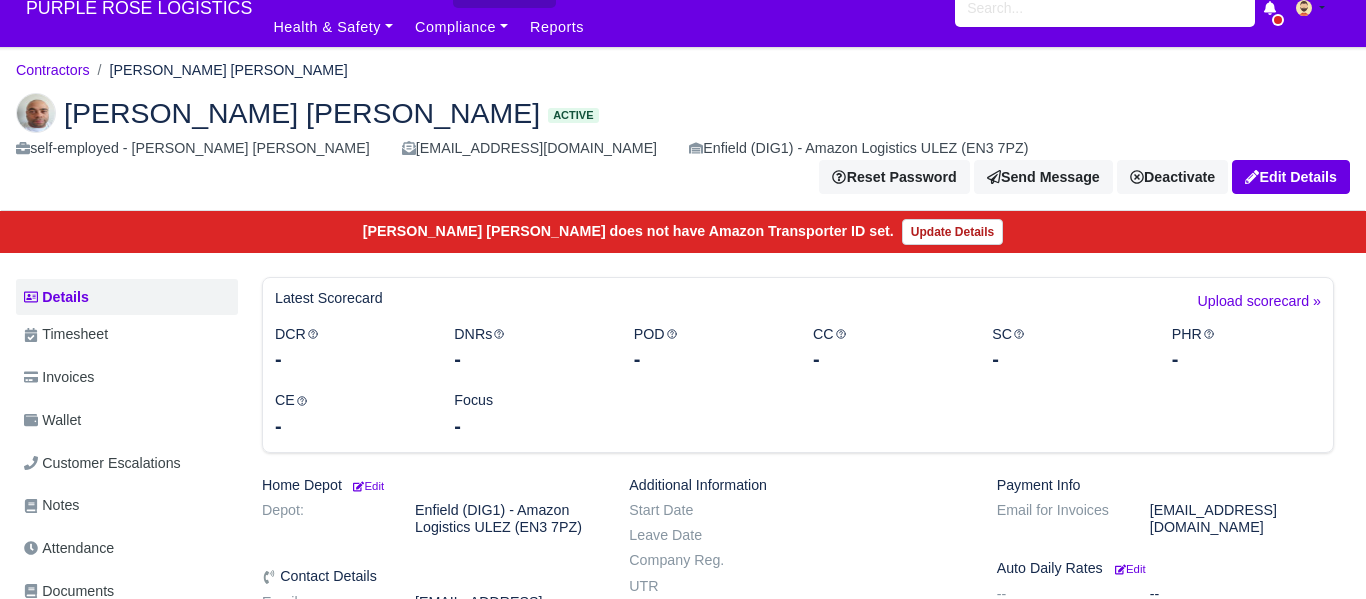 scroll, scrollTop: 31, scrollLeft: 0, axis: vertical 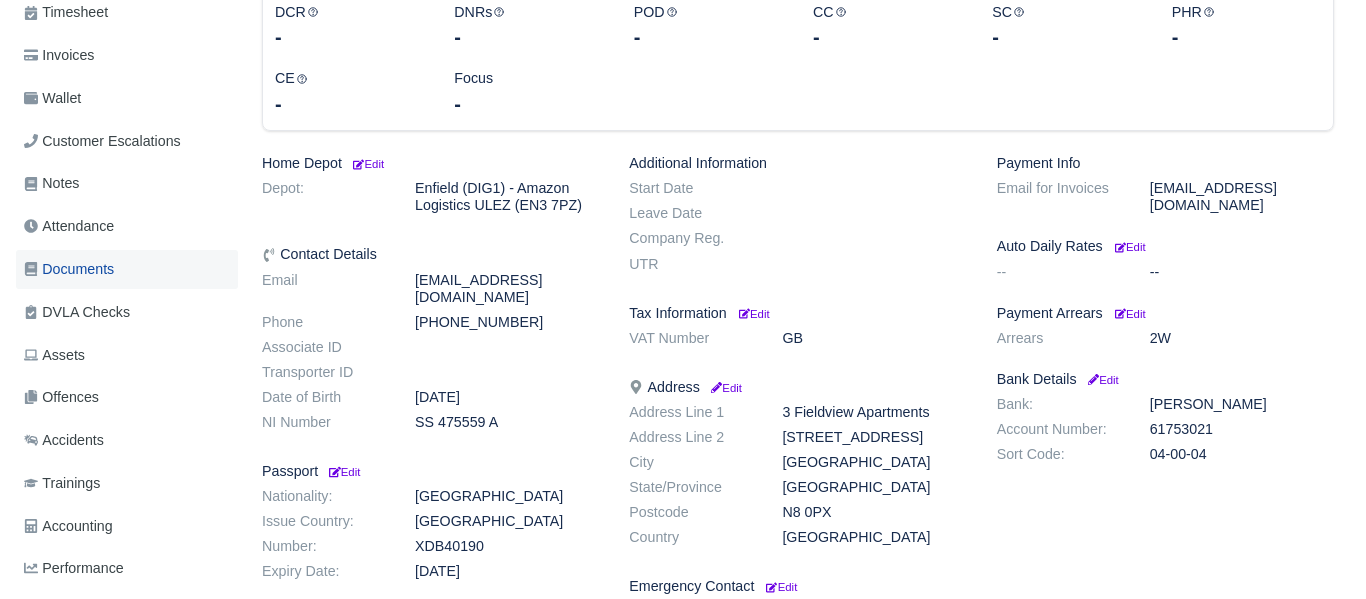 click on "Documents" at bounding box center (69, 269) 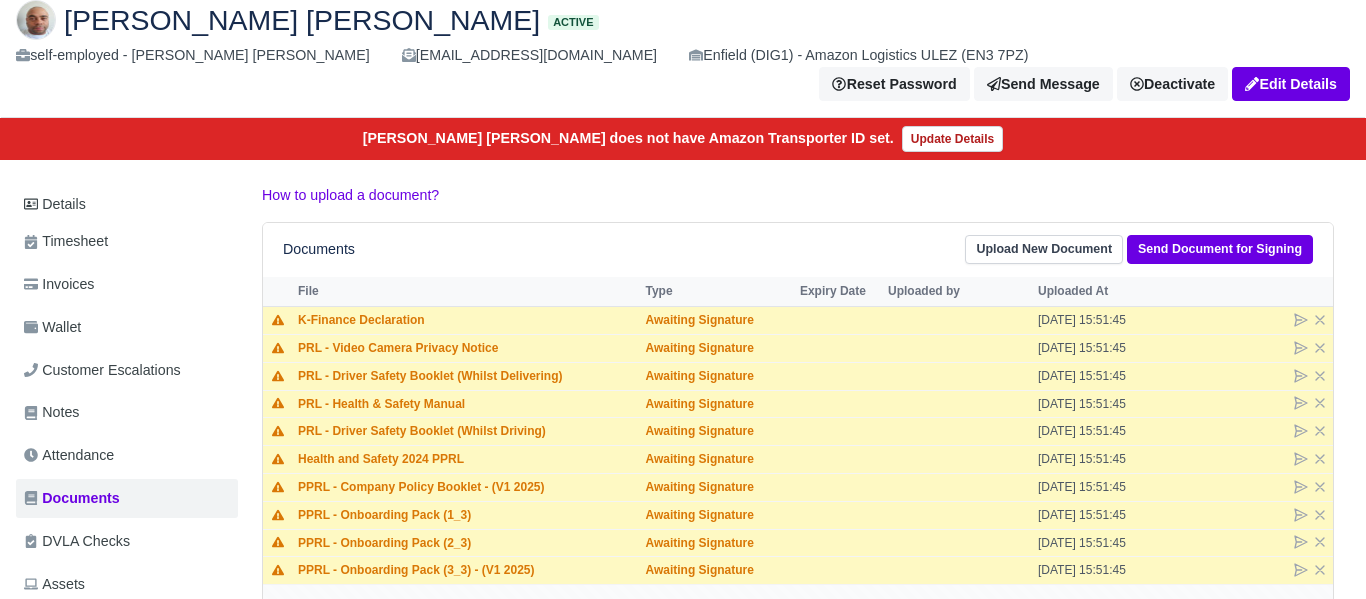 scroll, scrollTop: 127, scrollLeft: 0, axis: vertical 